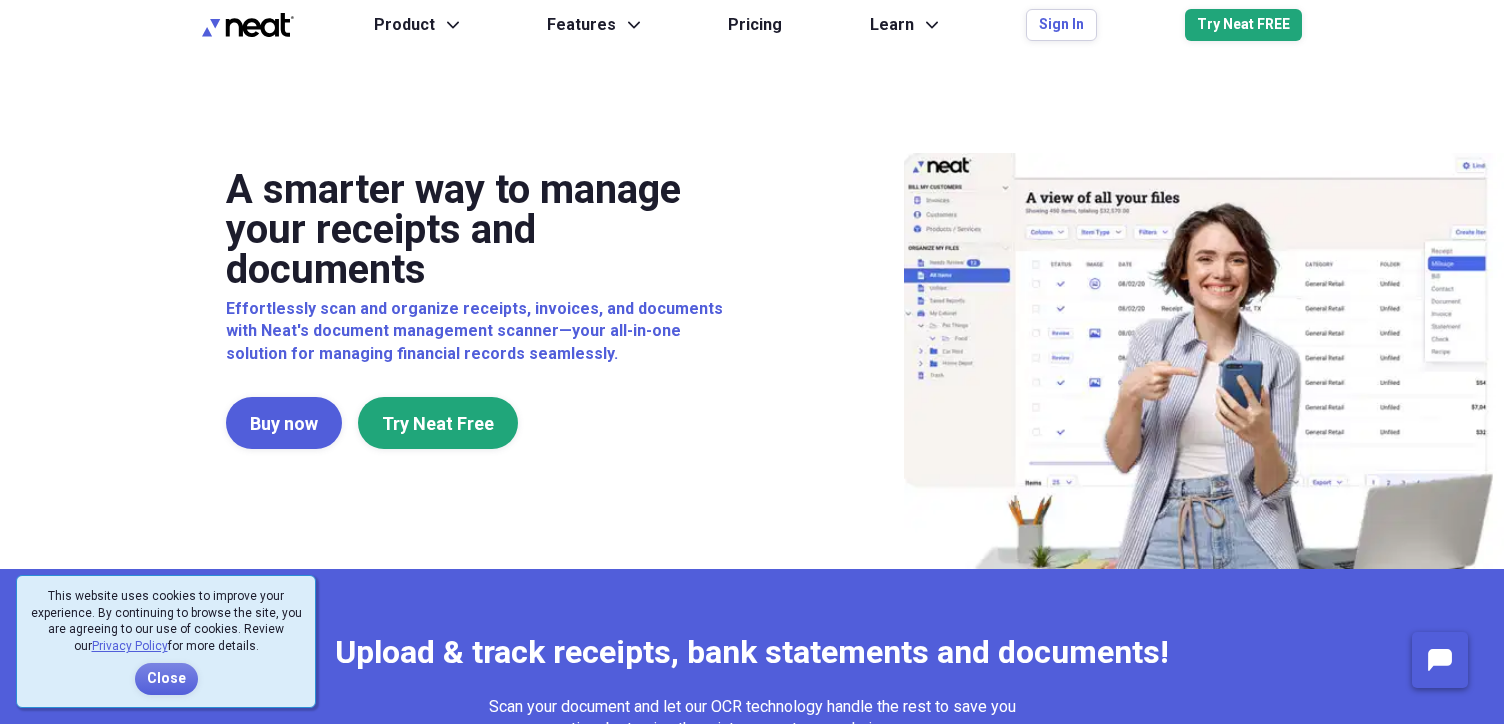 scroll, scrollTop: 0, scrollLeft: 0, axis: both 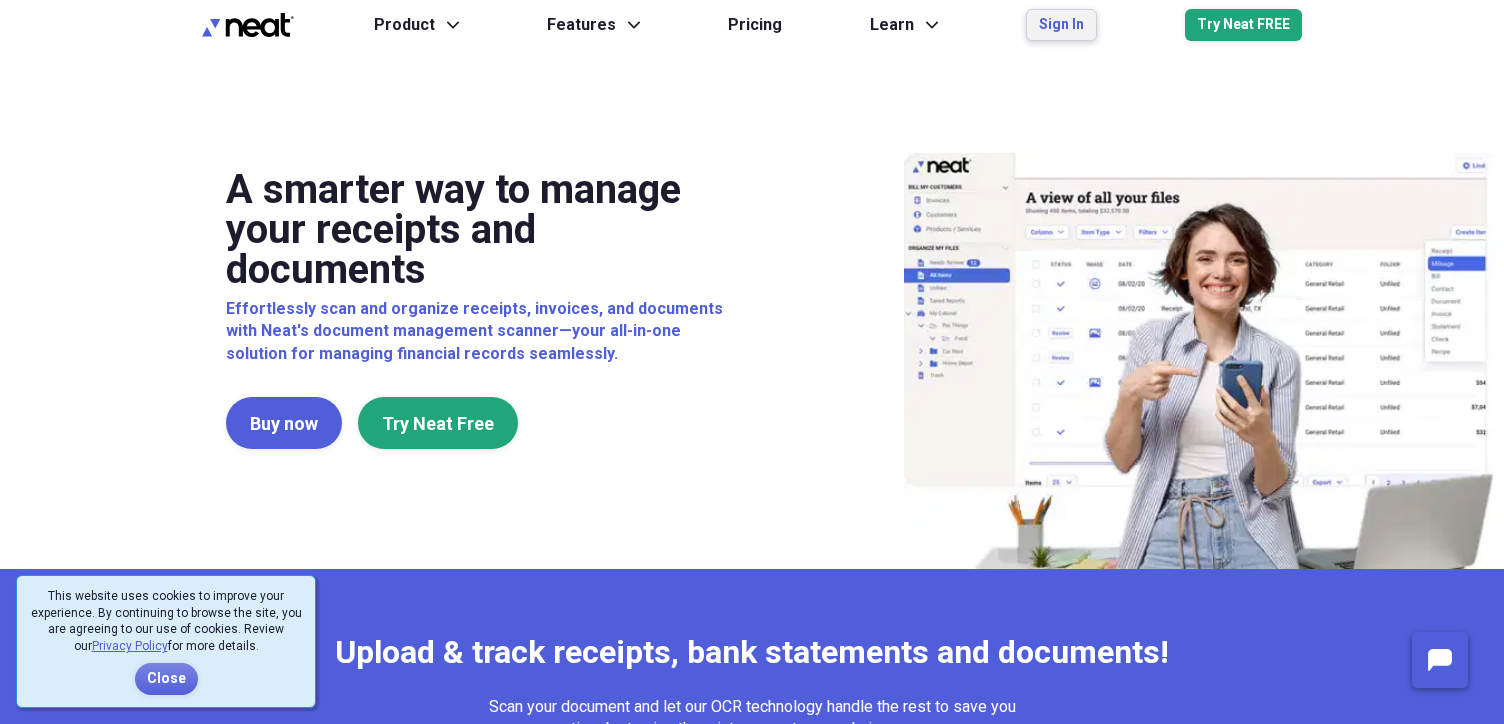 click on "Sign In" at bounding box center (1061, 25) 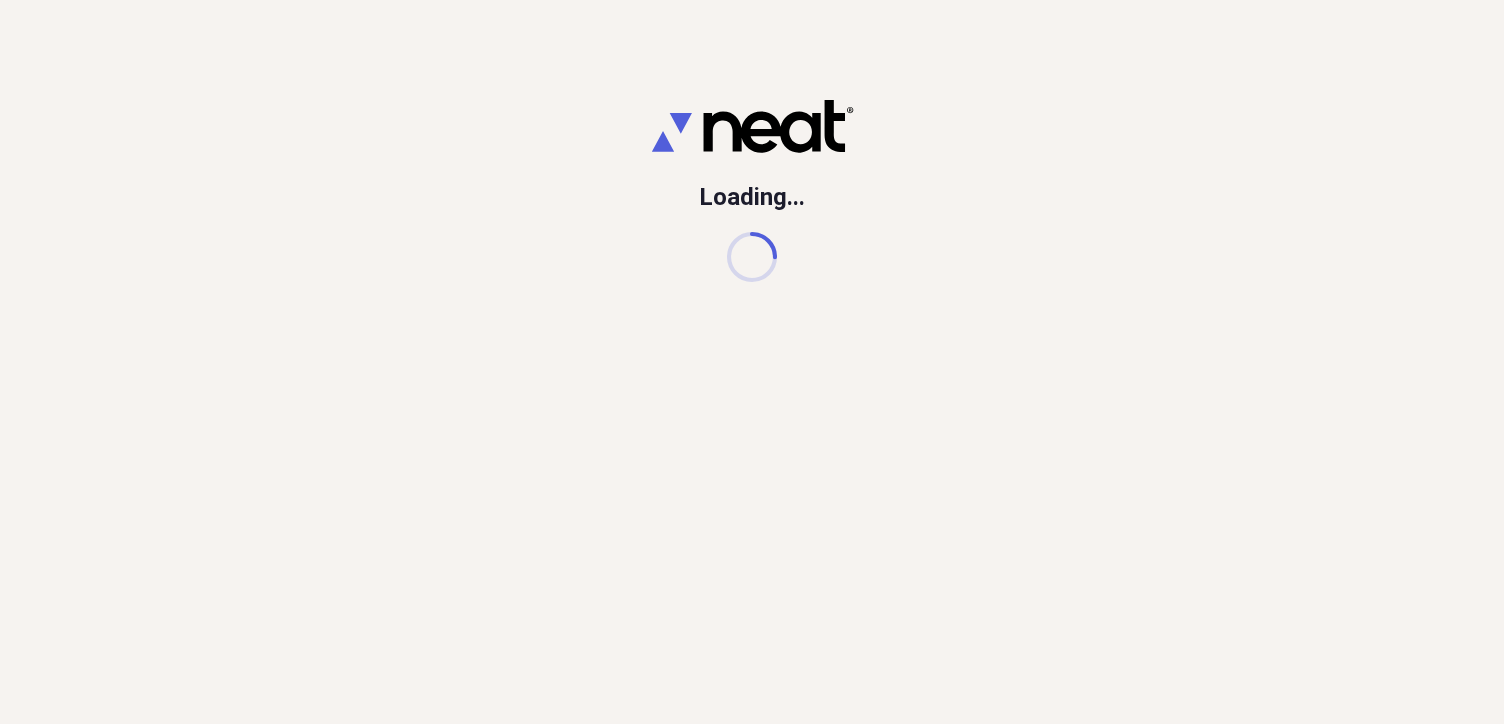 scroll, scrollTop: 0, scrollLeft: 0, axis: both 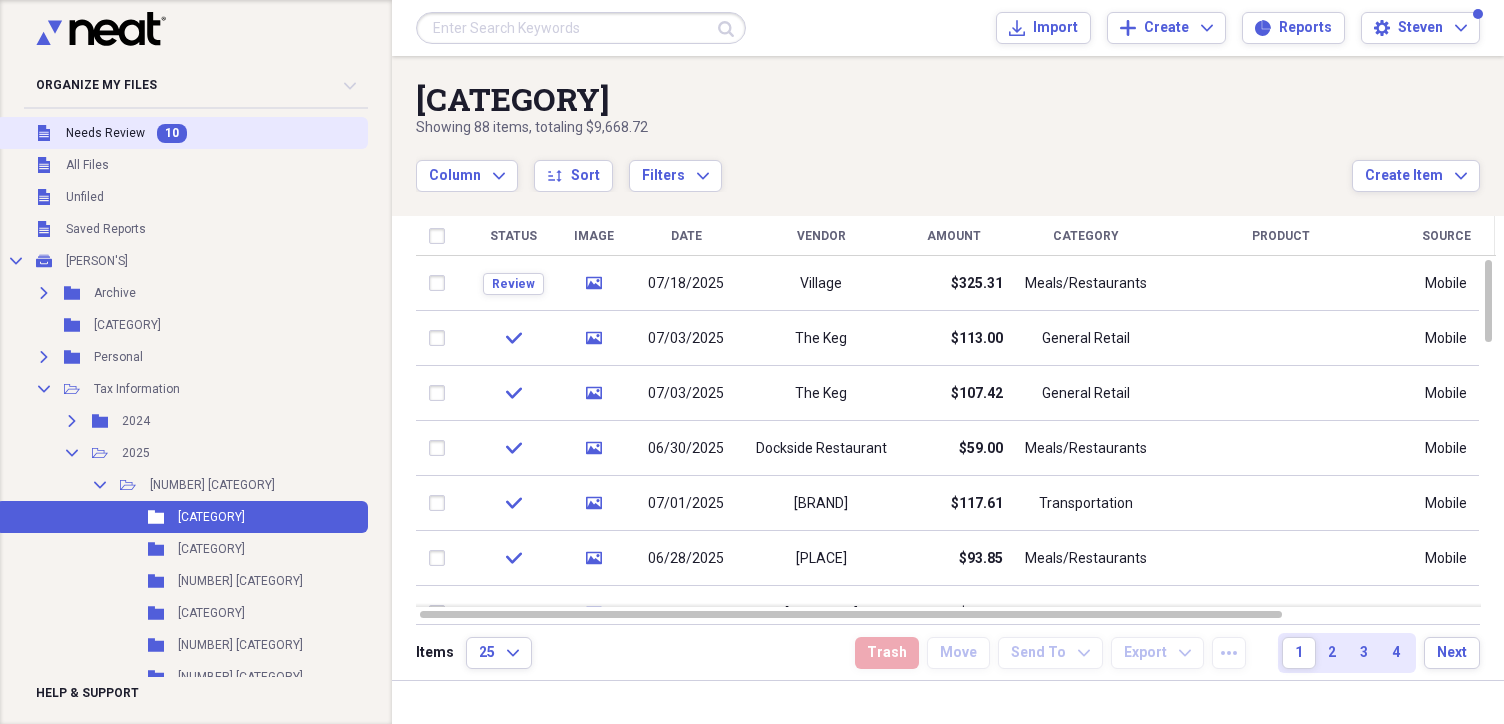 click on "Needs Review" at bounding box center (105, 133) 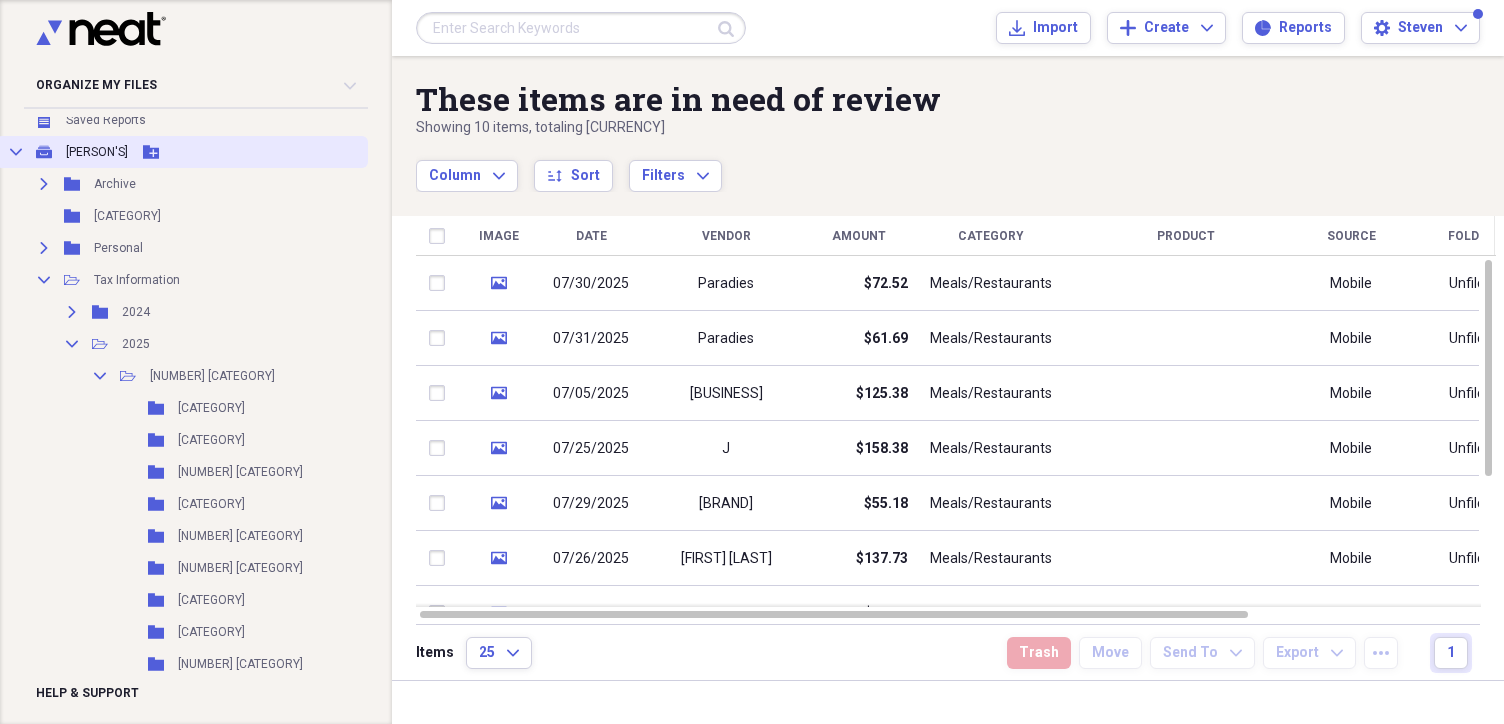scroll, scrollTop: 112, scrollLeft: 0, axis: vertical 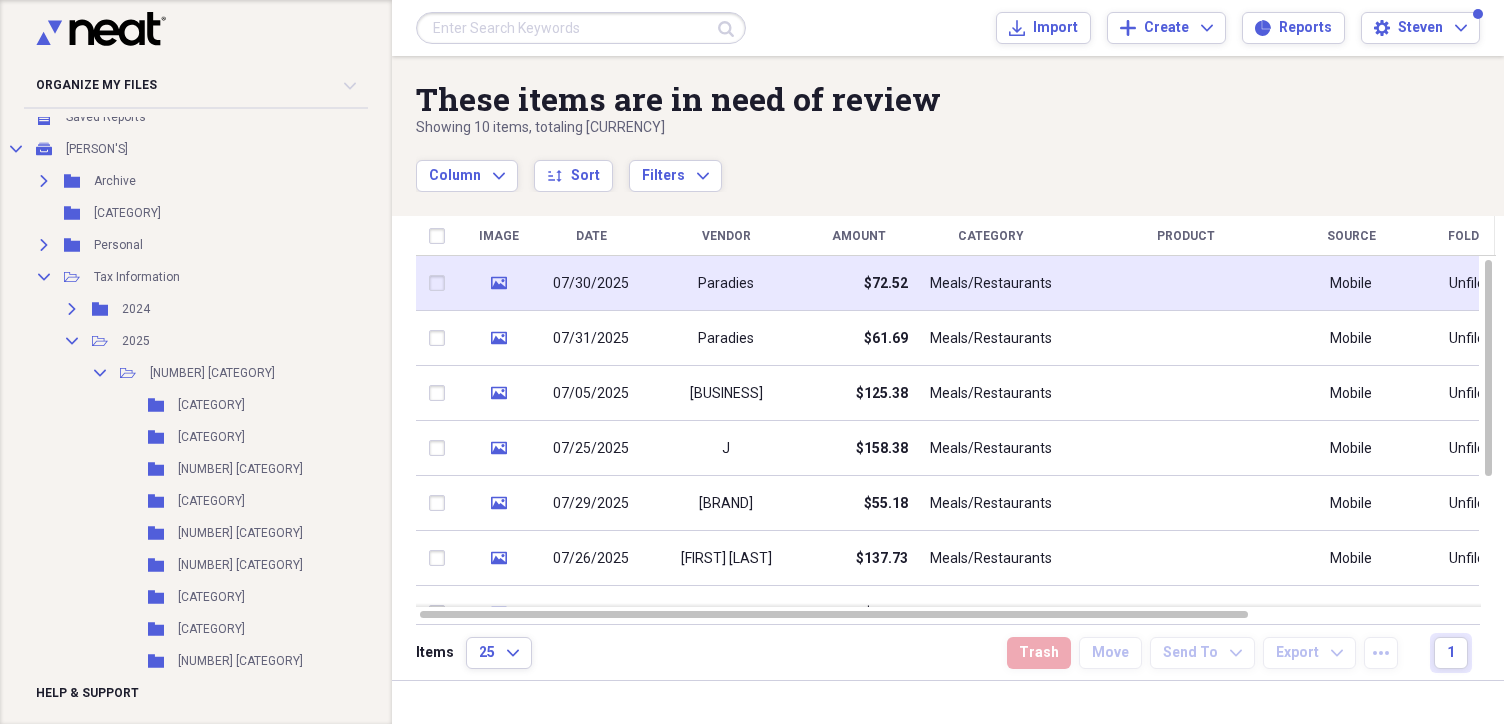 click on "07/30/2025" at bounding box center (591, 284) 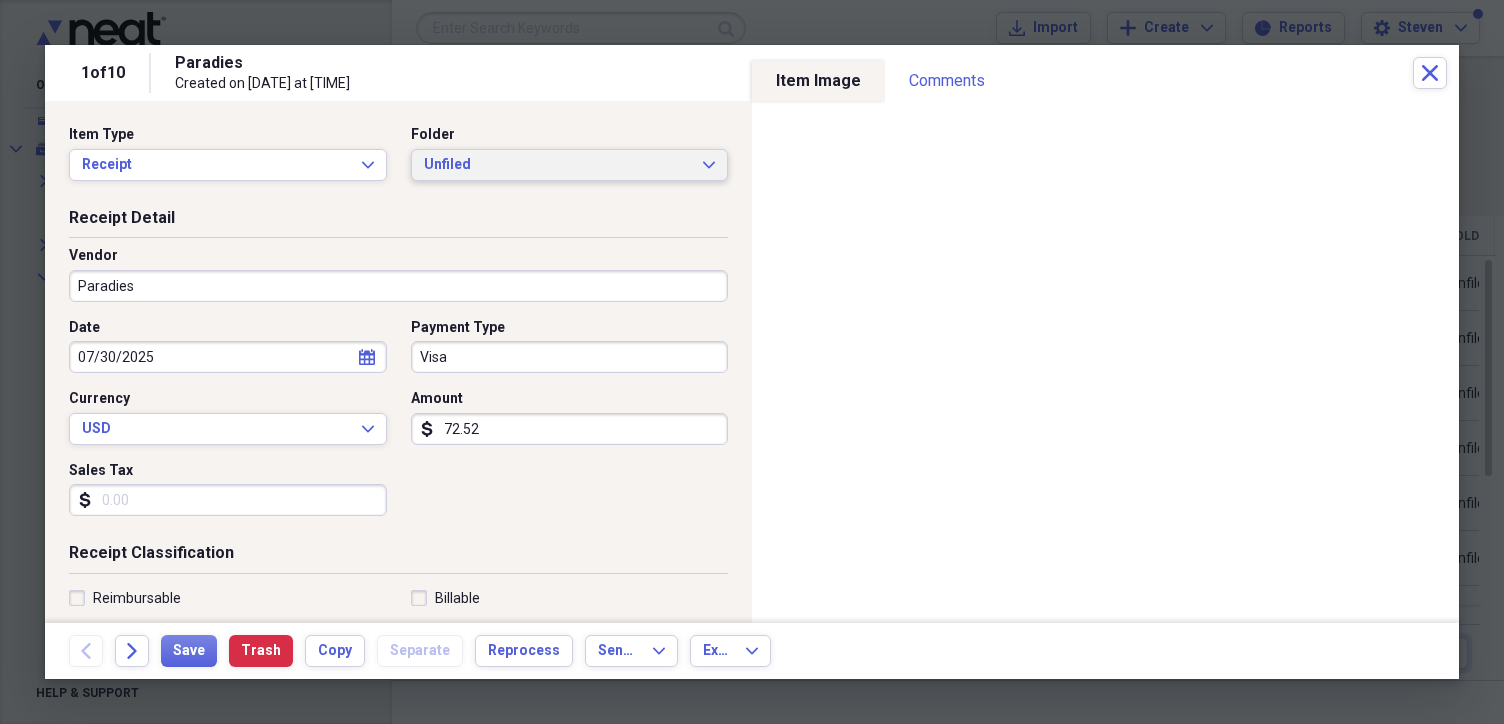 click on "Expand" 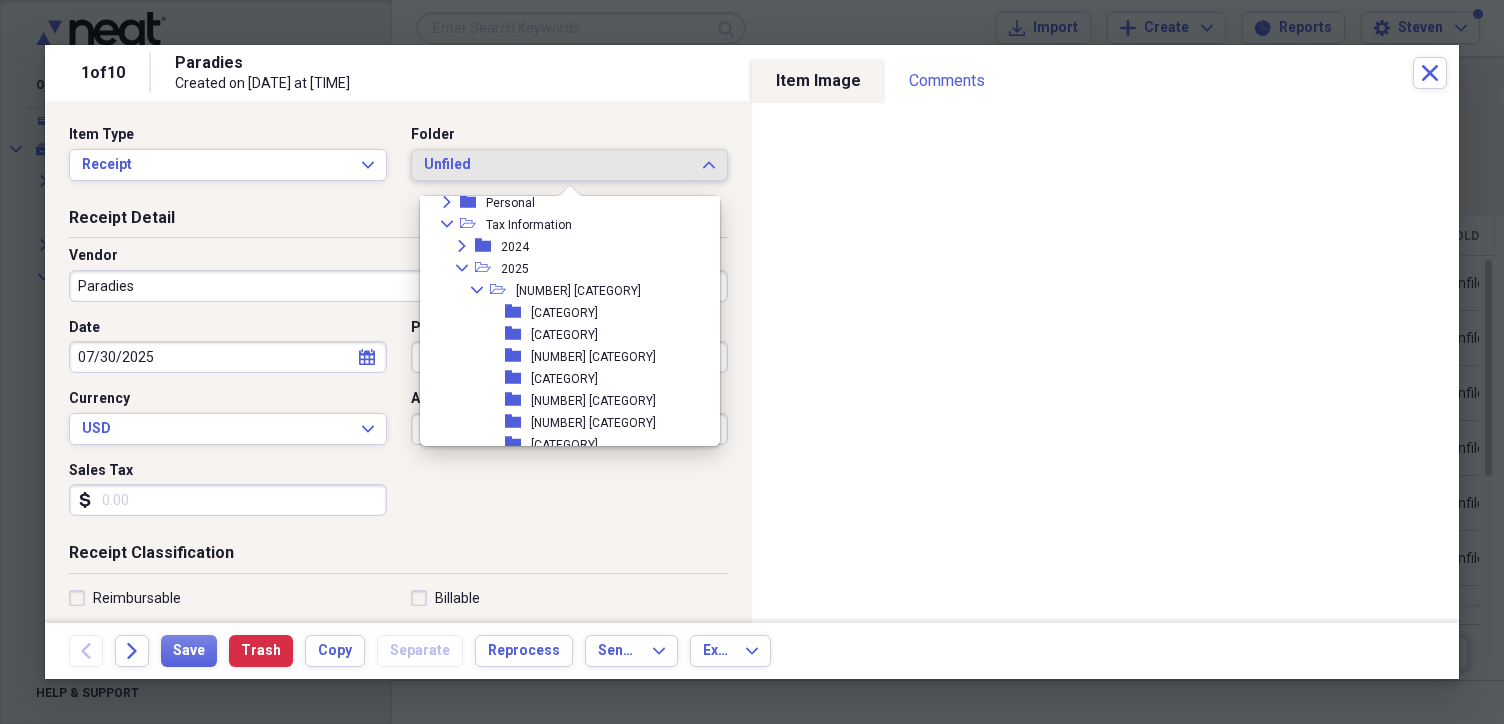 scroll, scrollTop: 108, scrollLeft: 0, axis: vertical 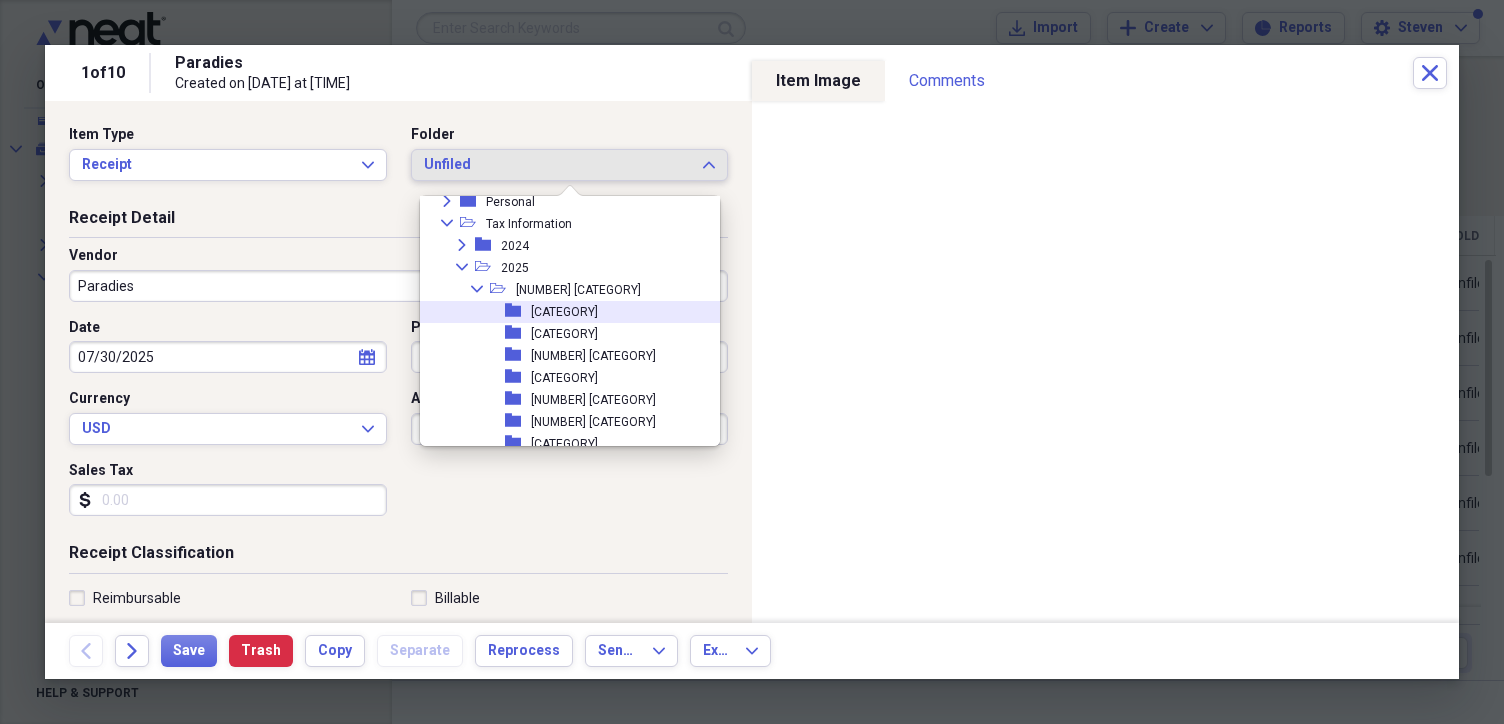 click on "[CATEGORY]" at bounding box center (564, 312) 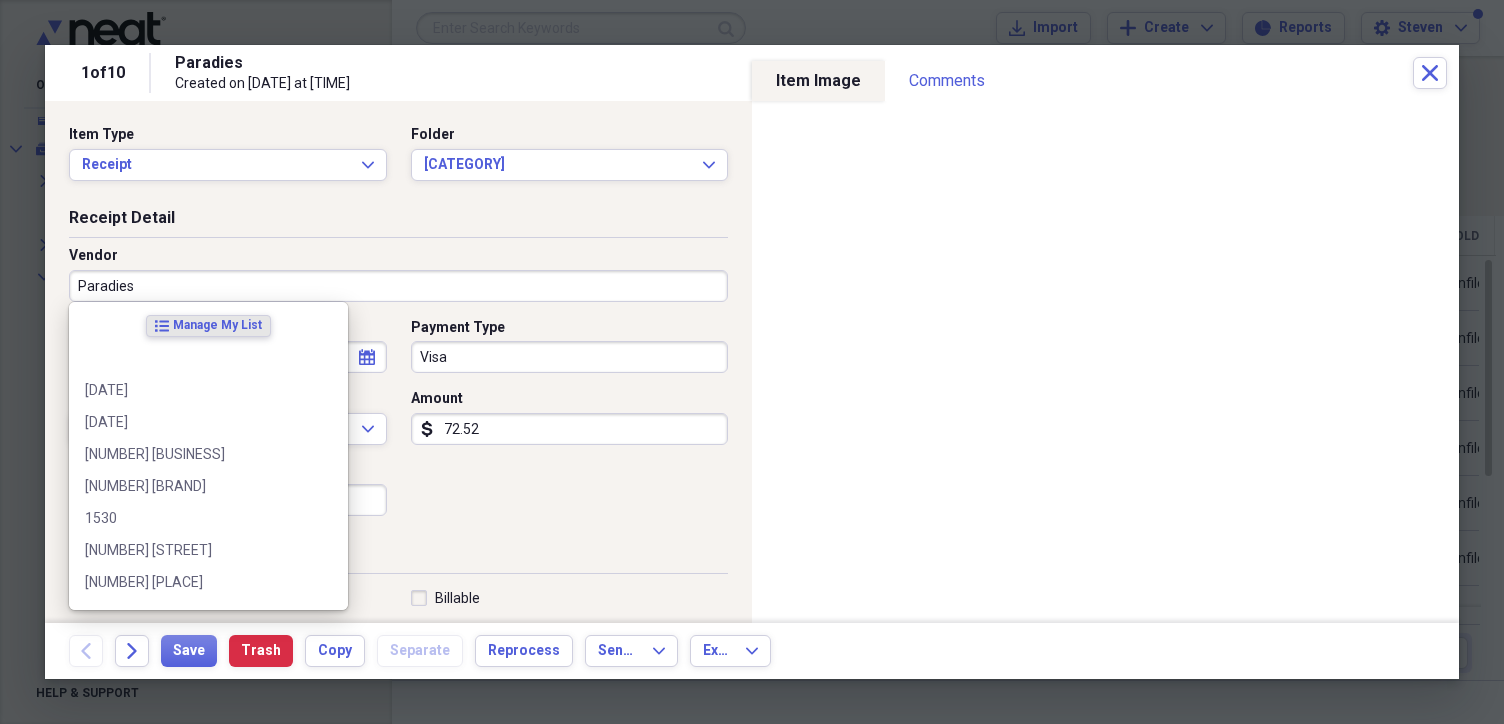 click on "Paradies" at bounding box center (398, 286) 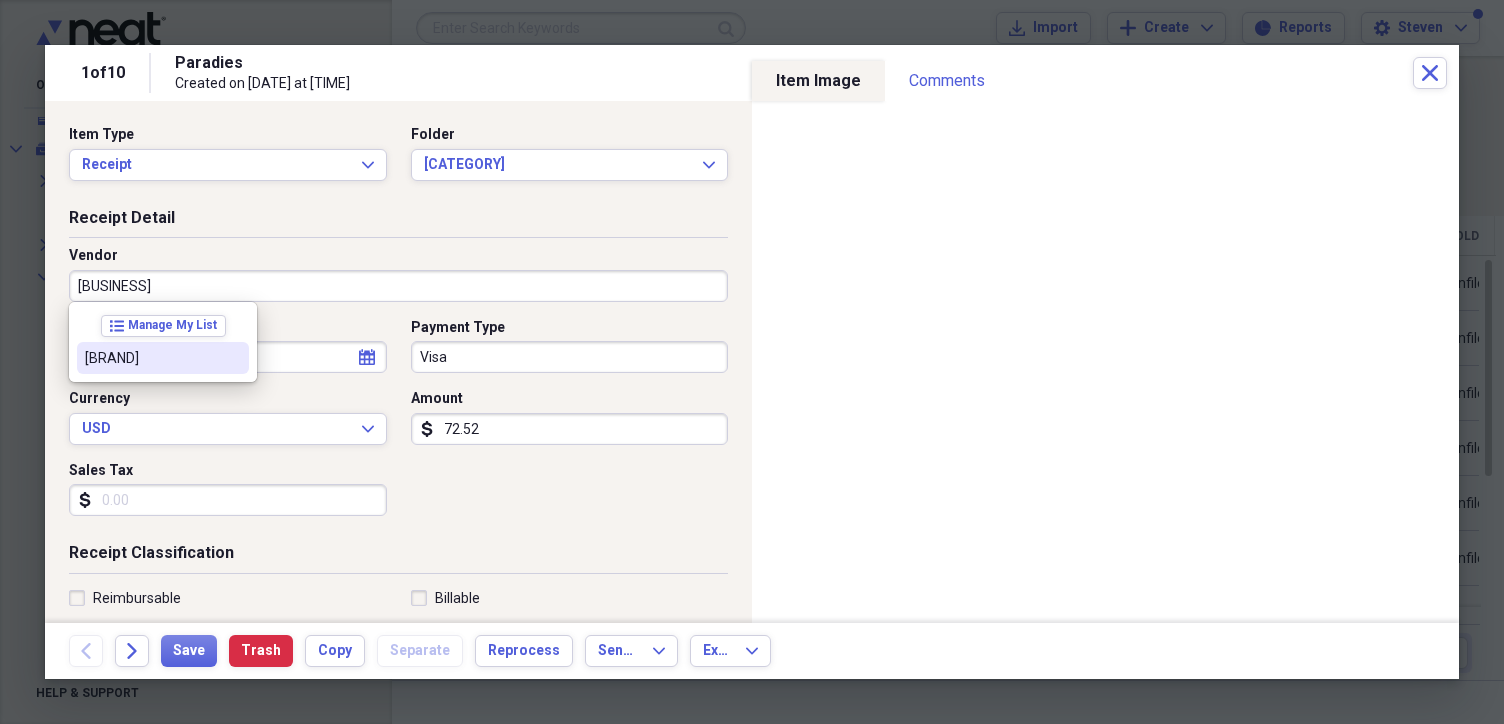 click on "[BRAND]" at bounding box center [151, 358] 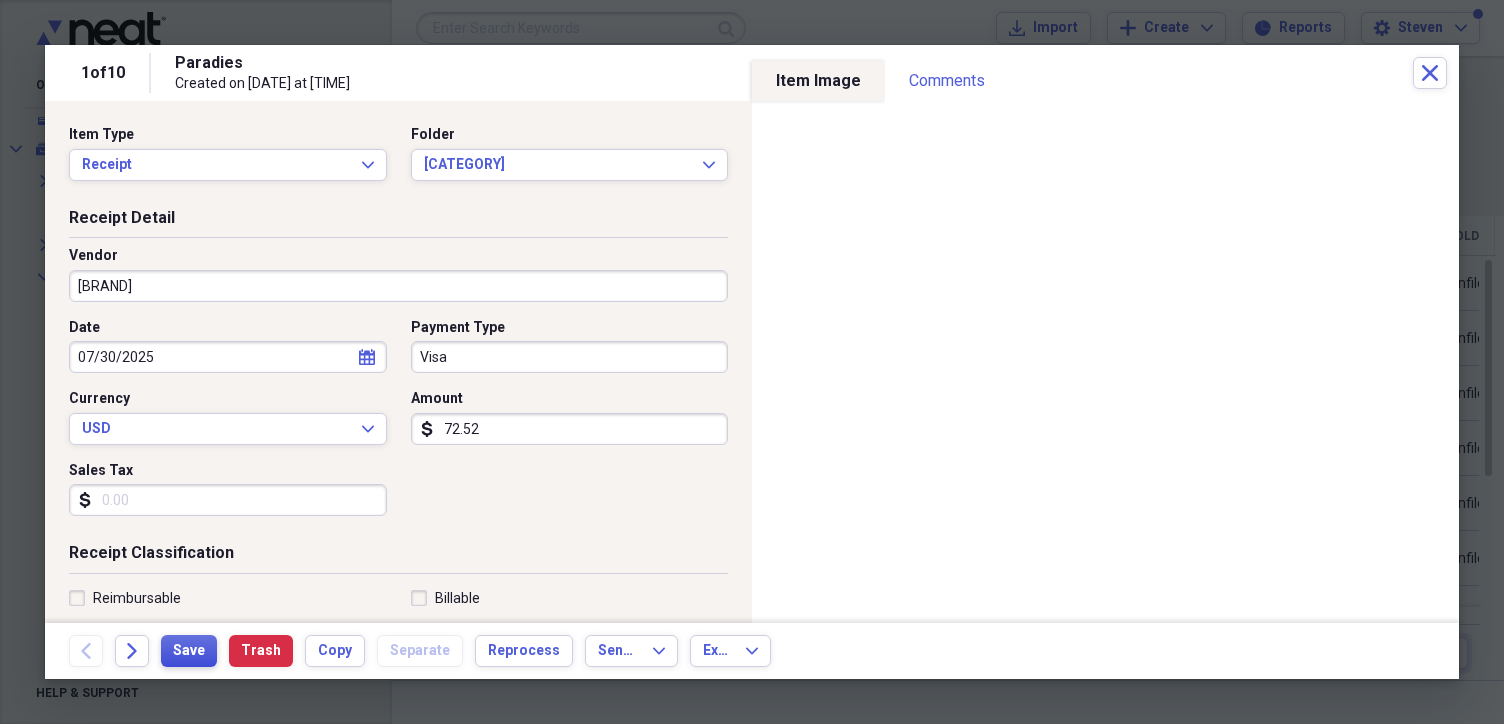 click on "Save" at bounding box center (189, 651) 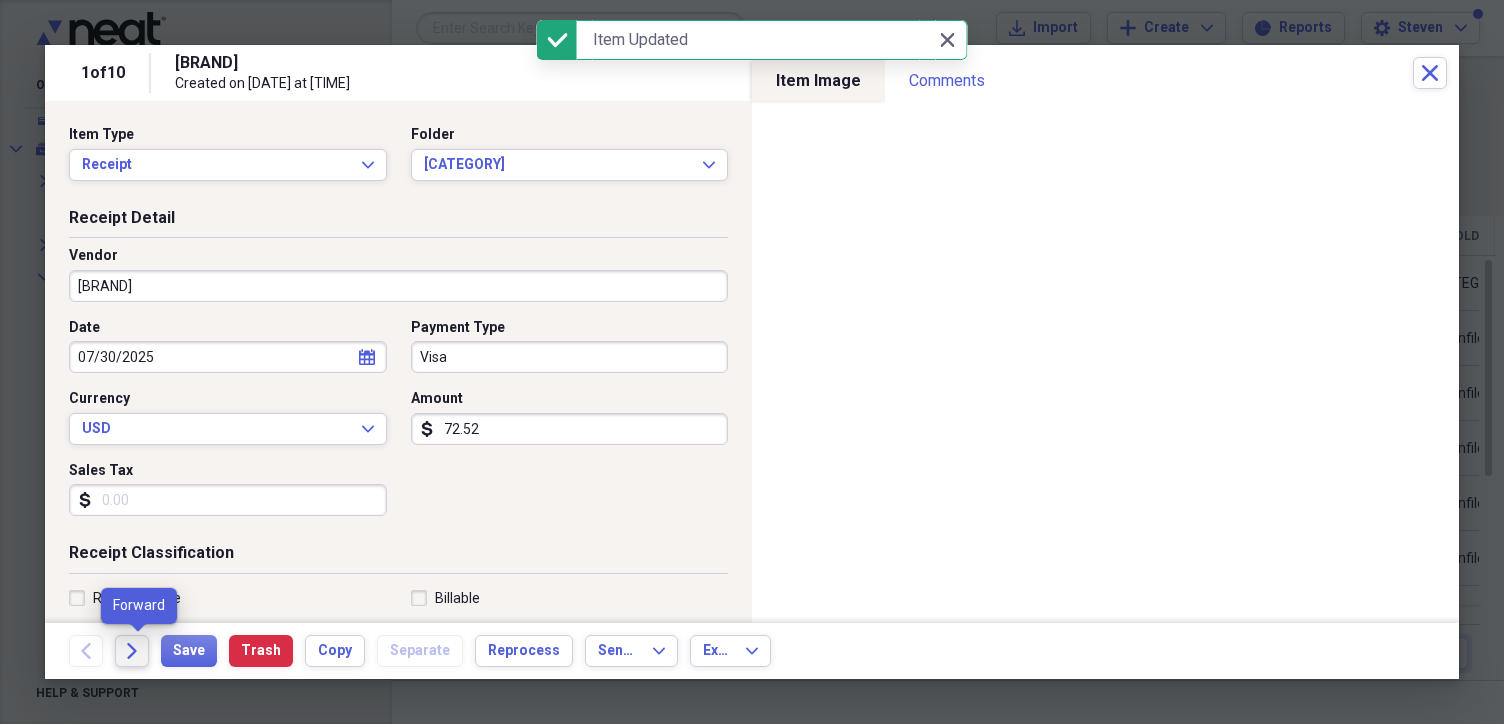 click 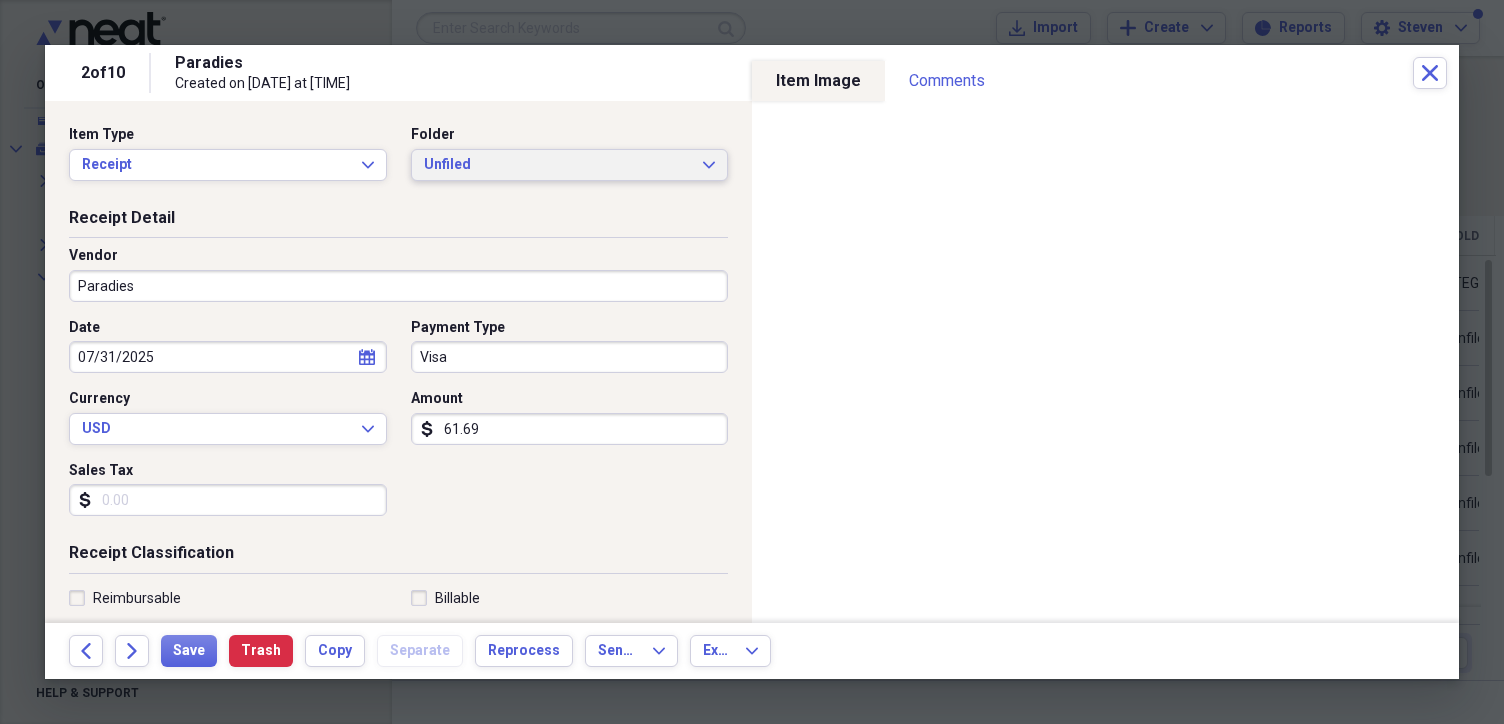 click on "Unfiled Expand" at bounding box center [570, 165] 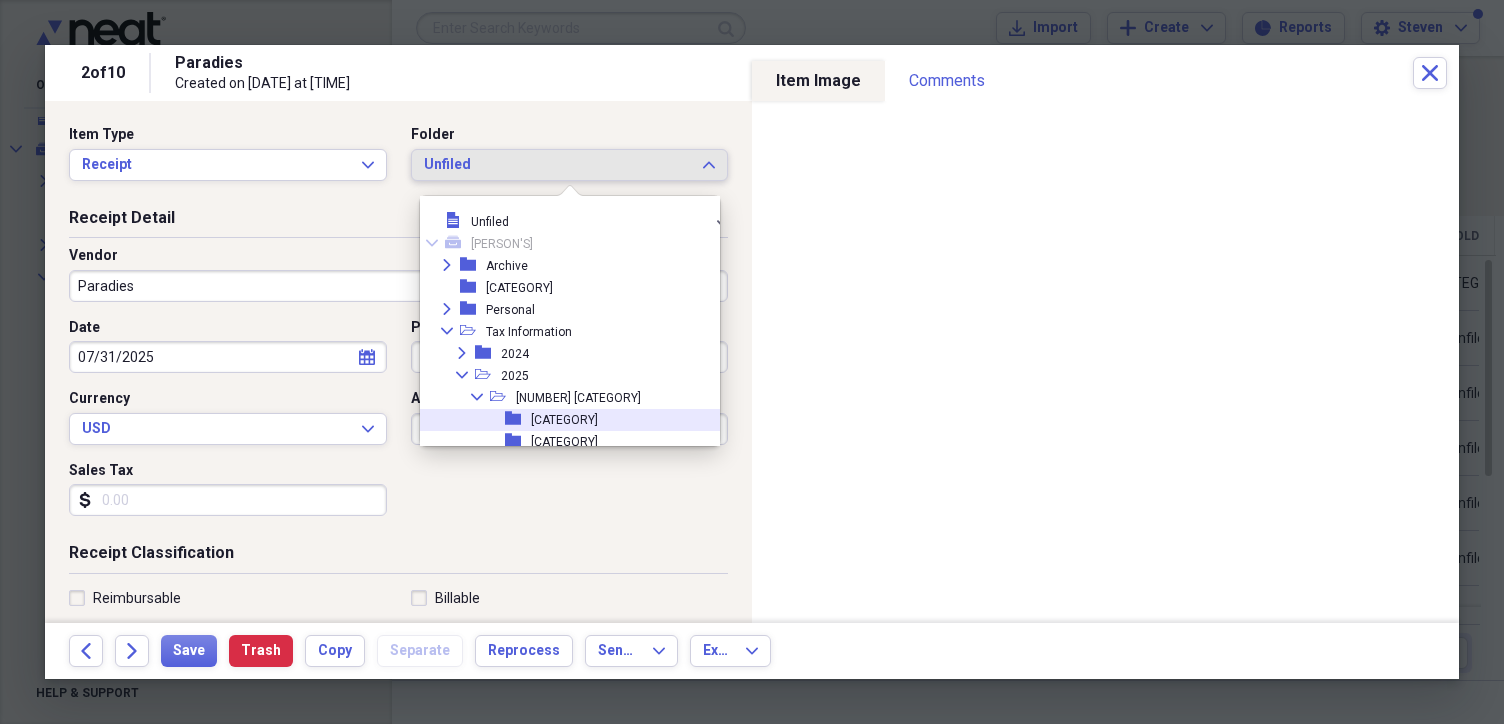 click on "[CATEGORY]" at bounding box center (564, 420) 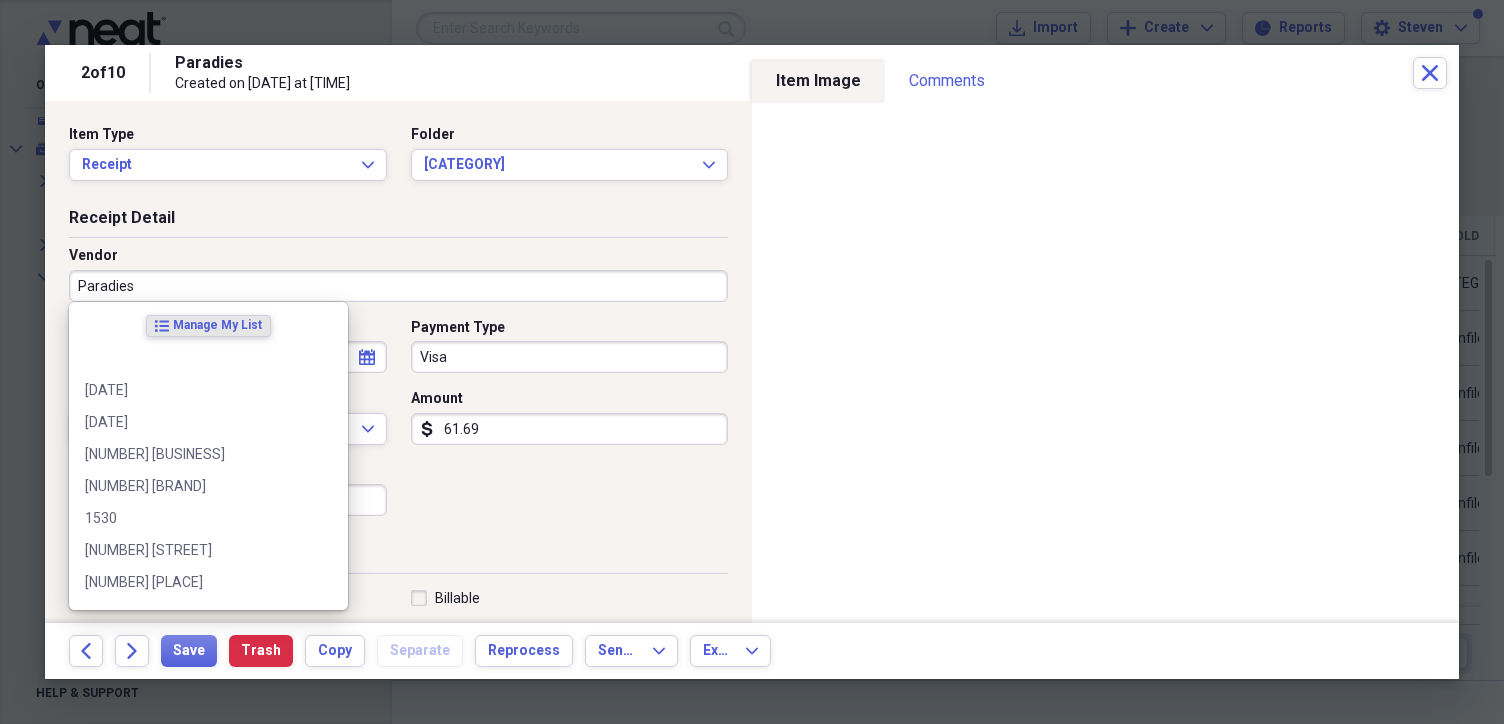 click on "Paradies" at bounding box center [398, 286] 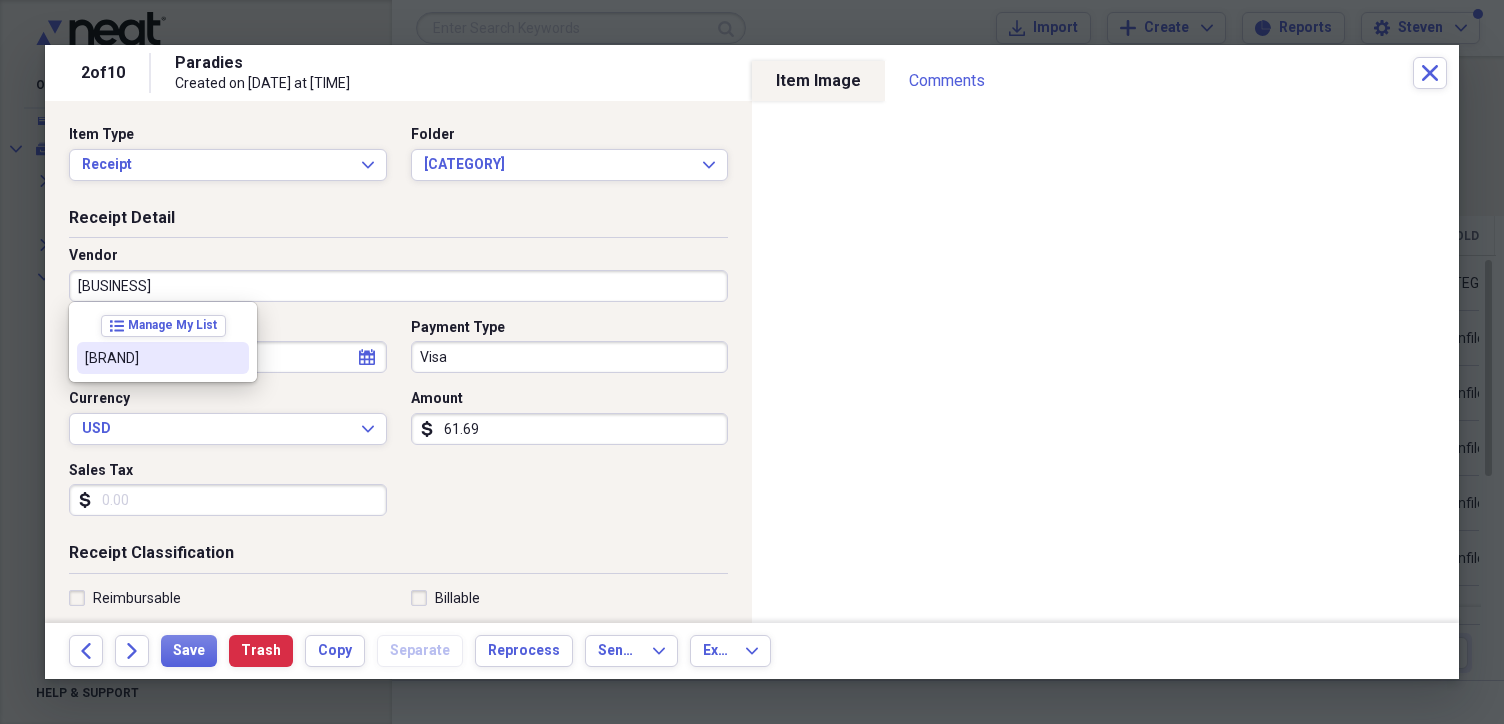 click on "[BRAND]" at bounding box center (151, 358) 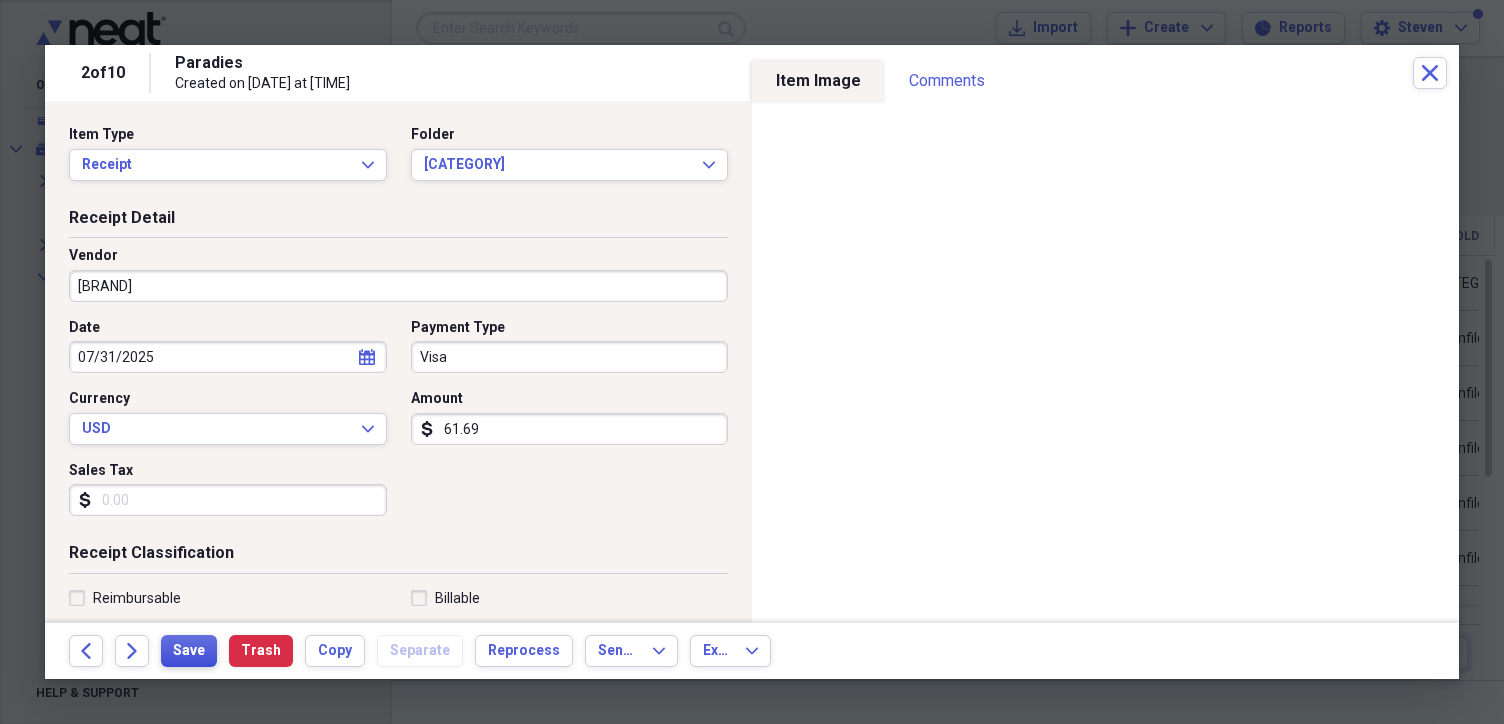 click on "Save" at bounding box center (189, 651) 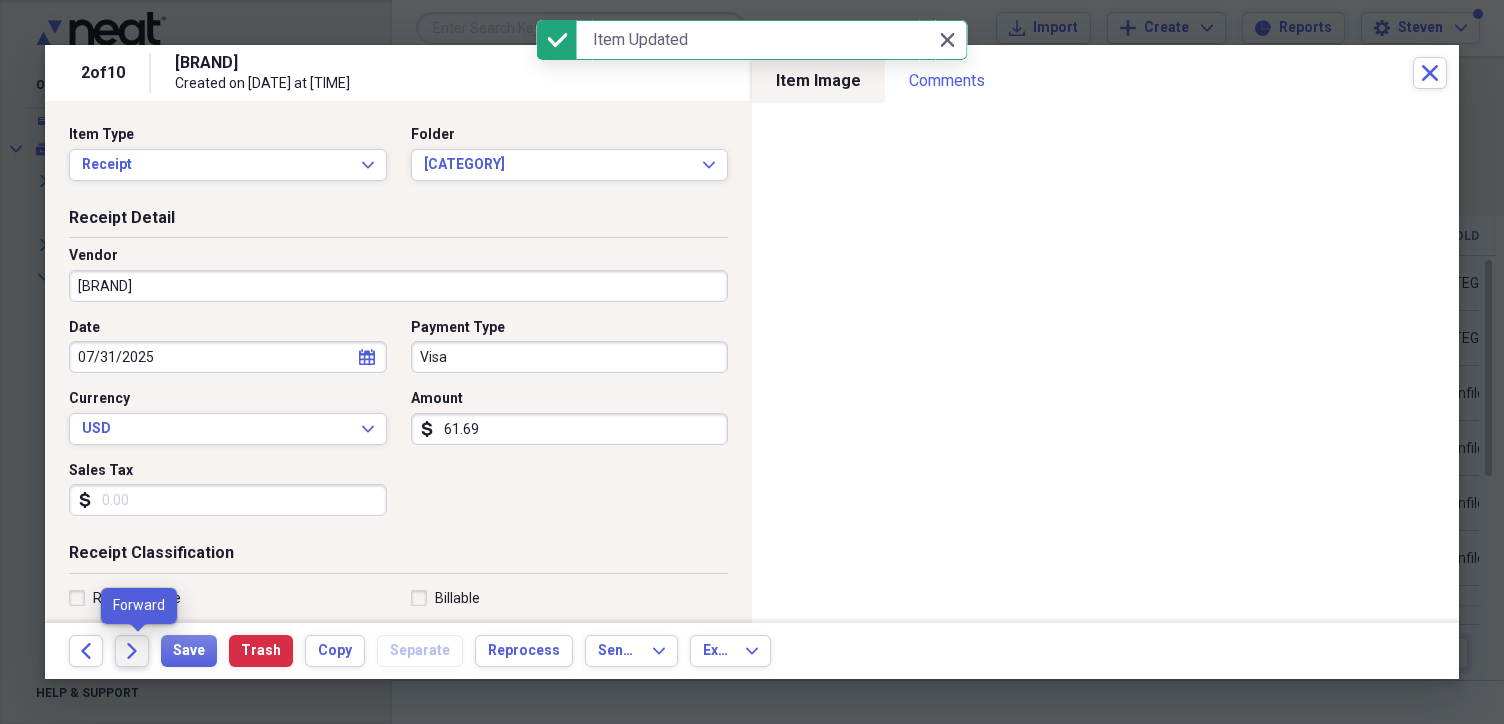 click on "Forward" 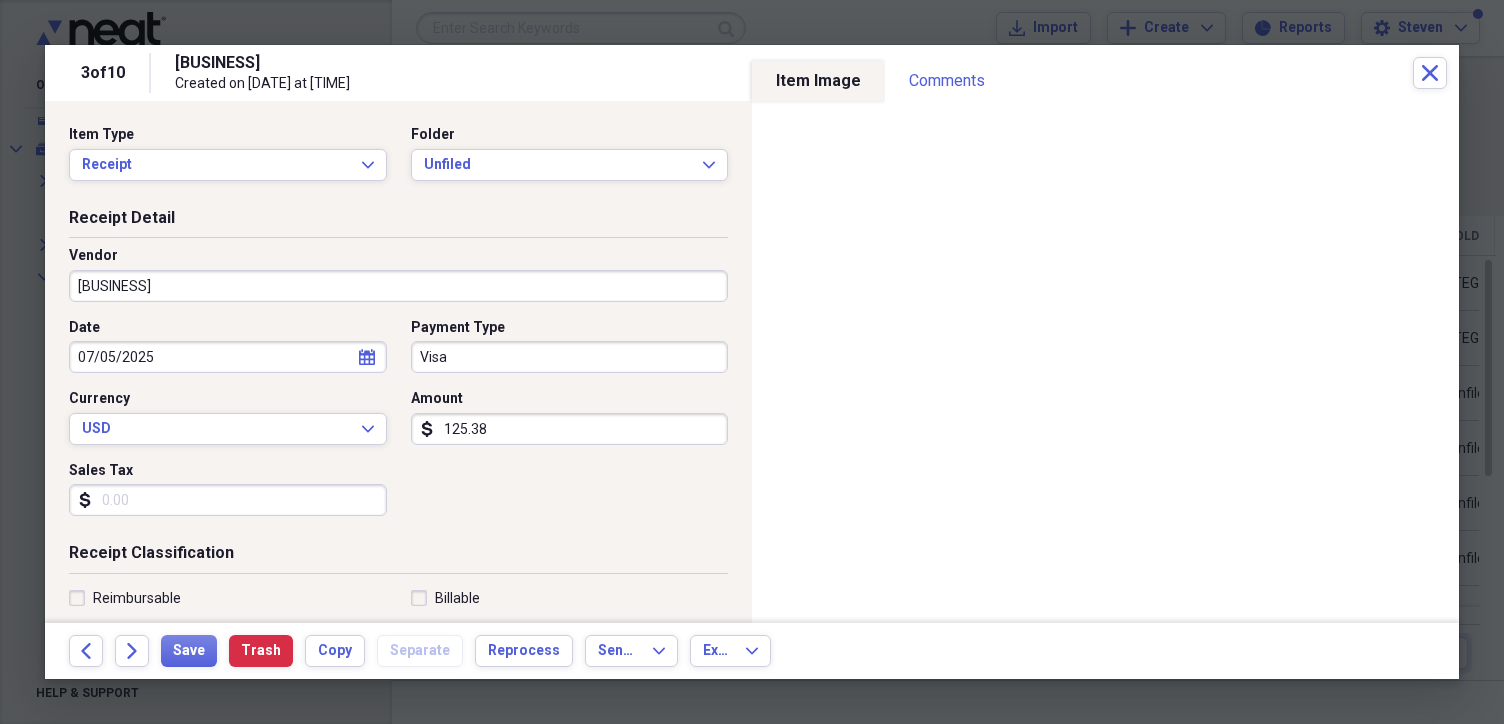 click on "125.38" at bounding box center [570, 429] 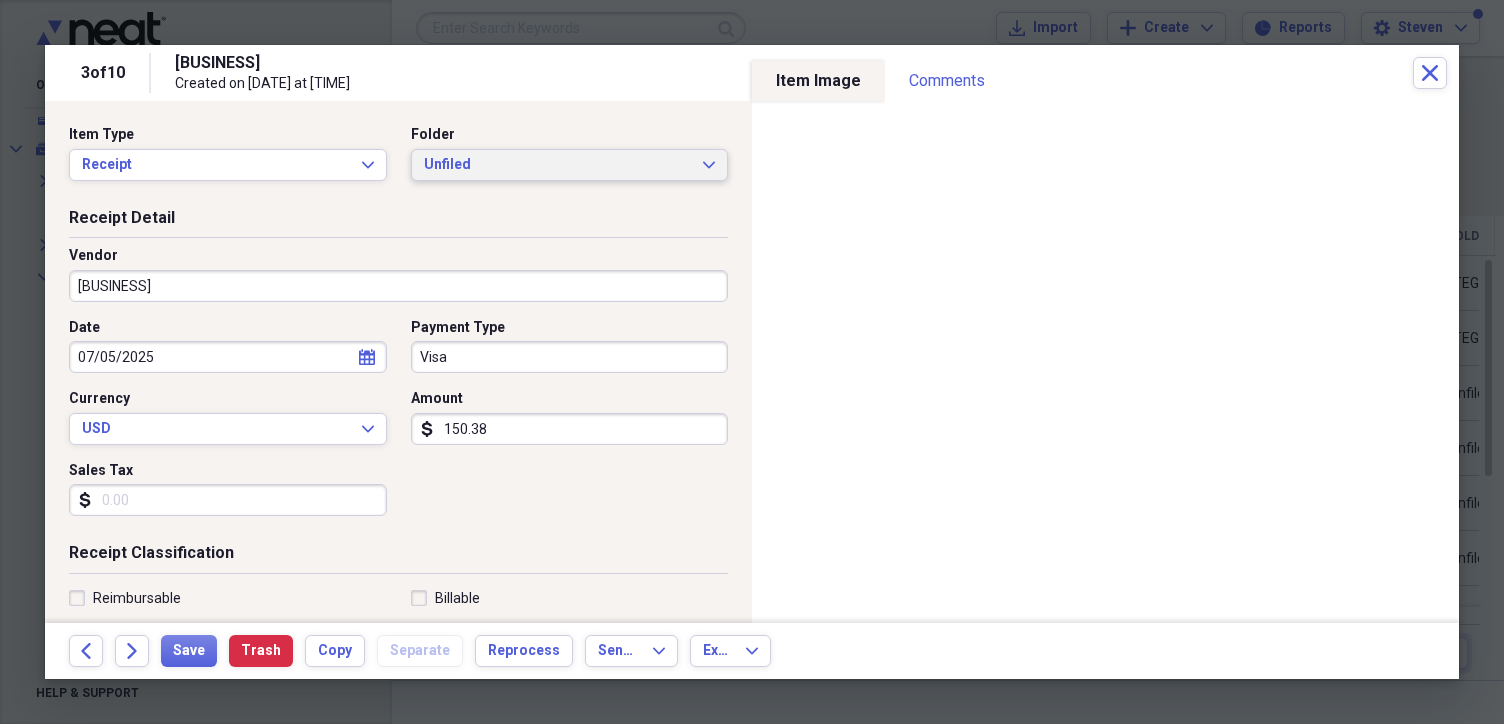 type on "150.38" 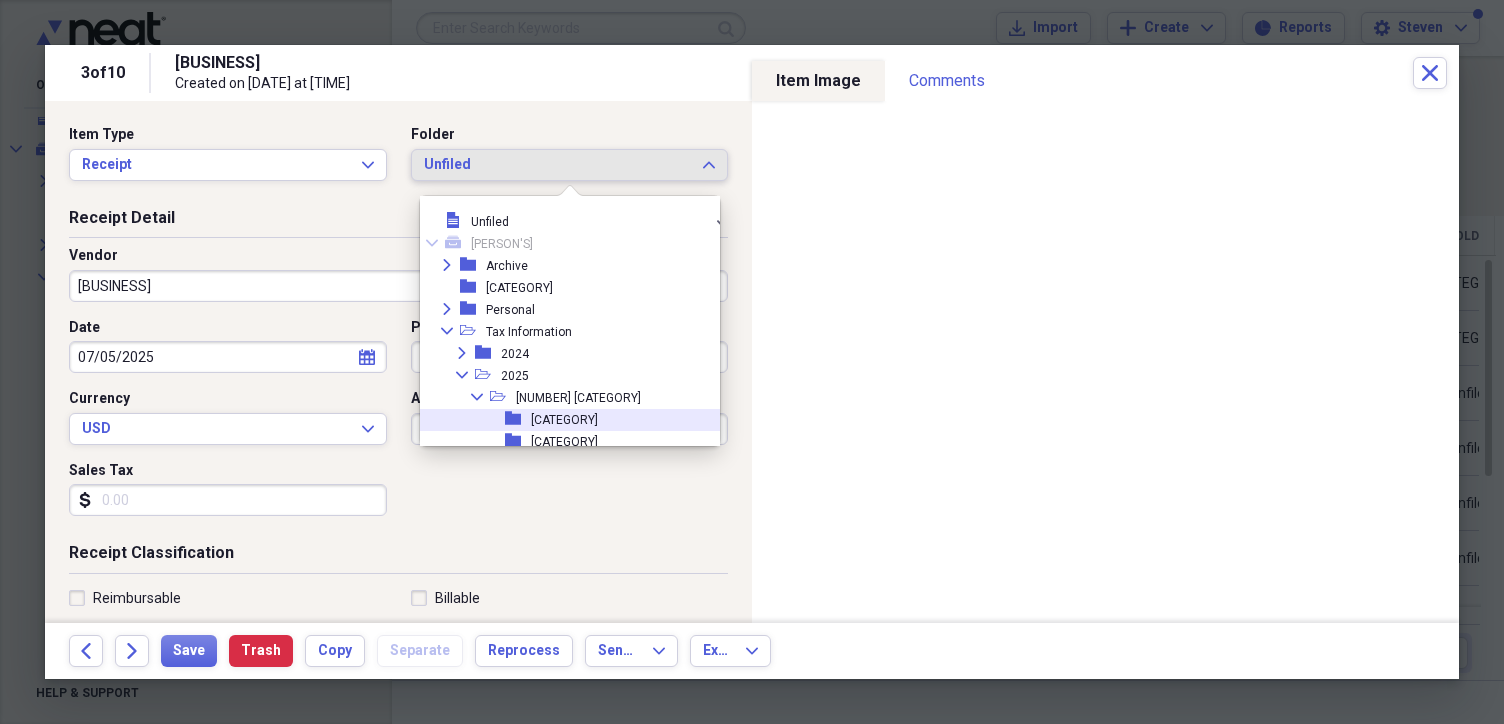 click on "[CATEGORY]" at bounding box center (564, 420) 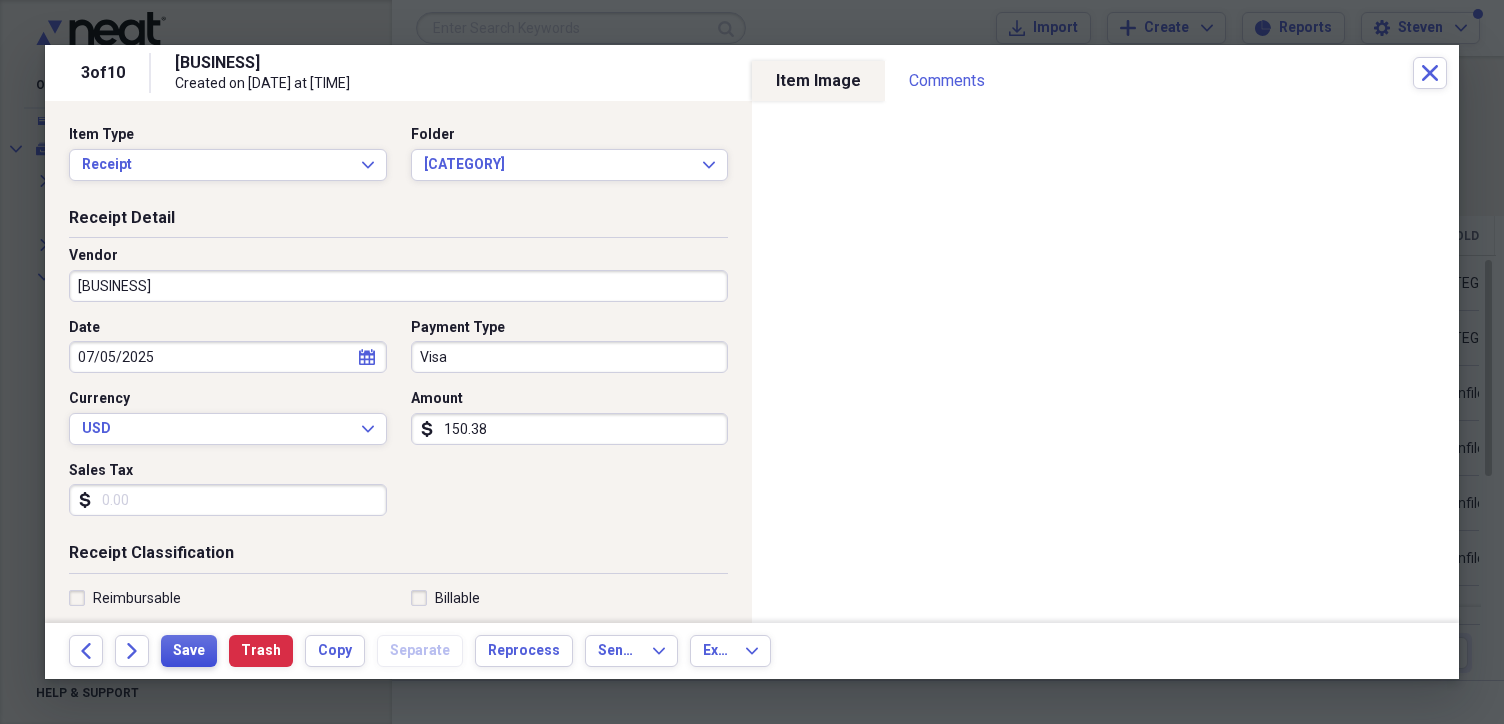 click on "Save" at bounding box center (189, 651) 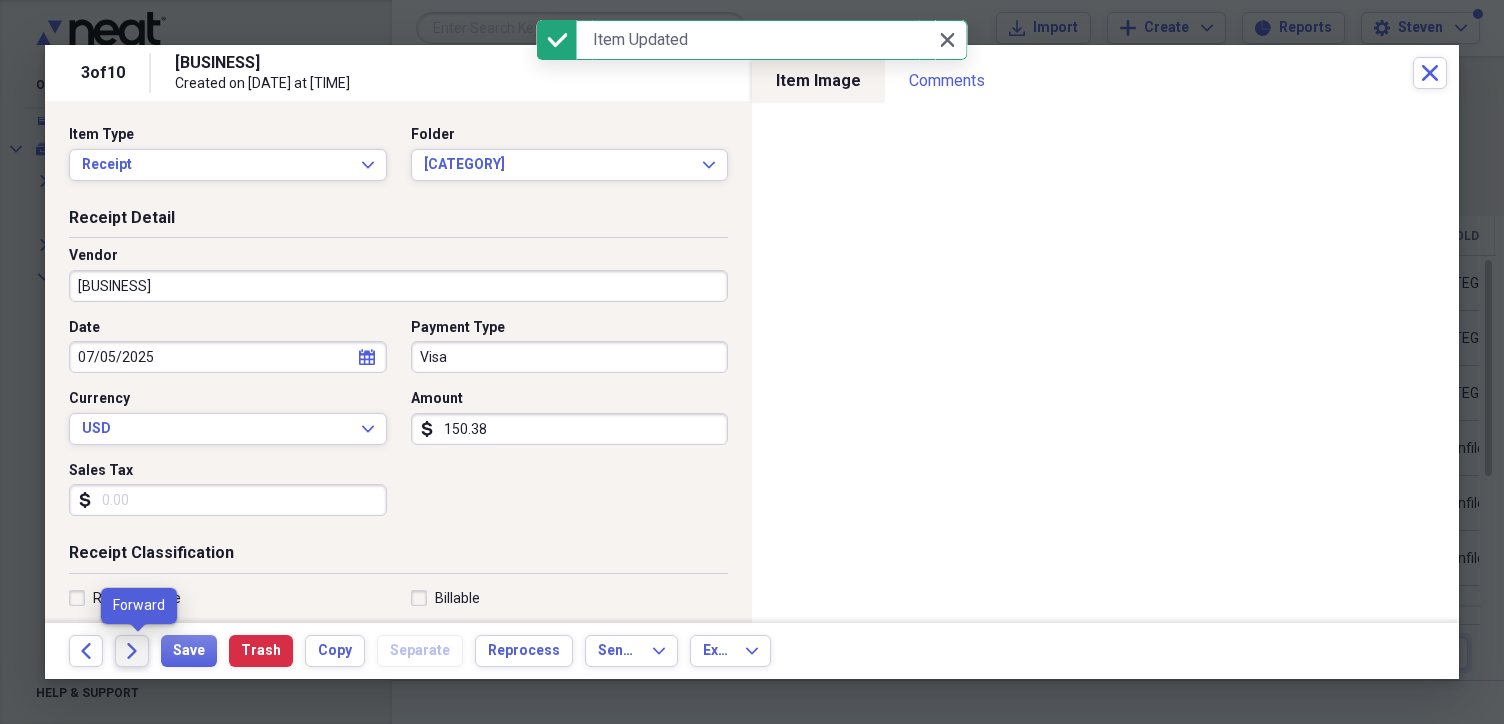 click on "Forward" 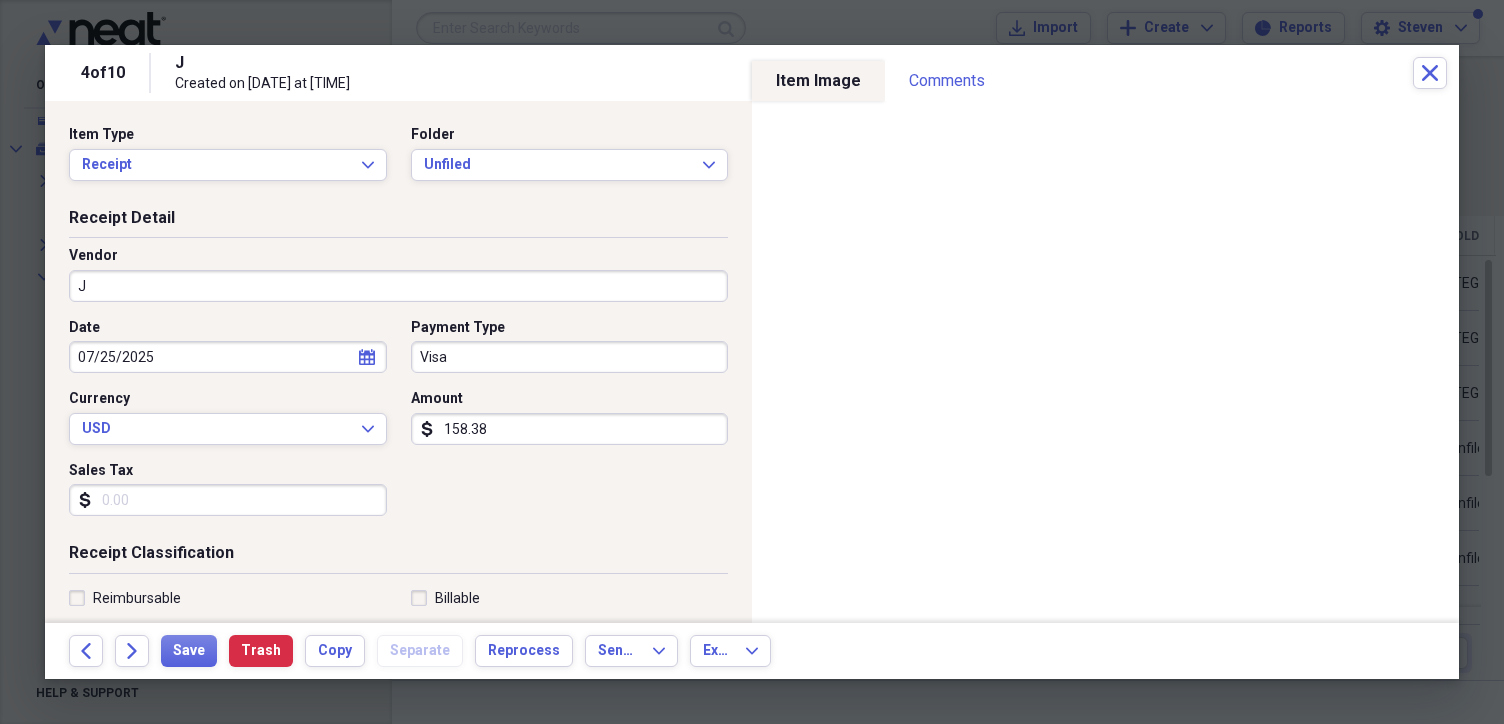 click on "J" at bounding box center (398, 286) 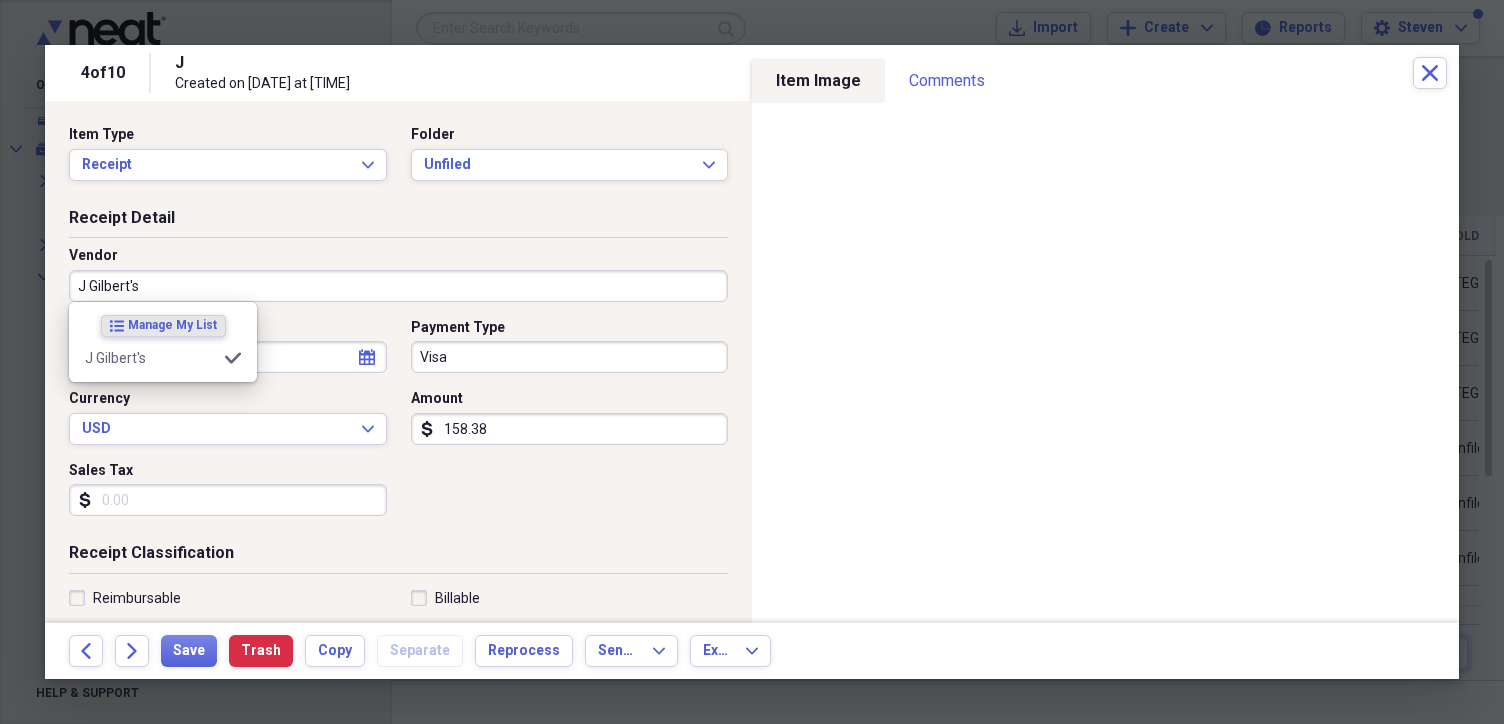 type on "J Gilbert's" 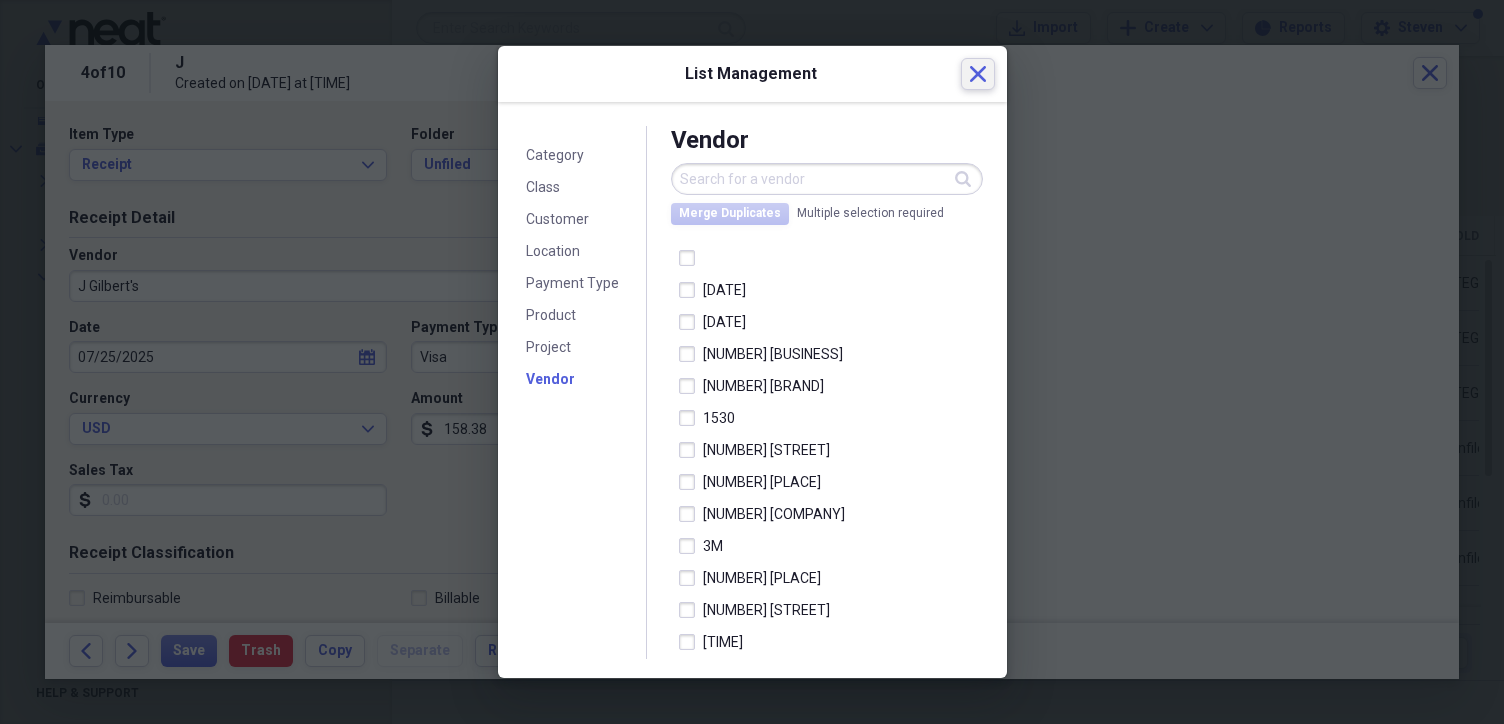 click on "Close" at bounding box center (978, 74) 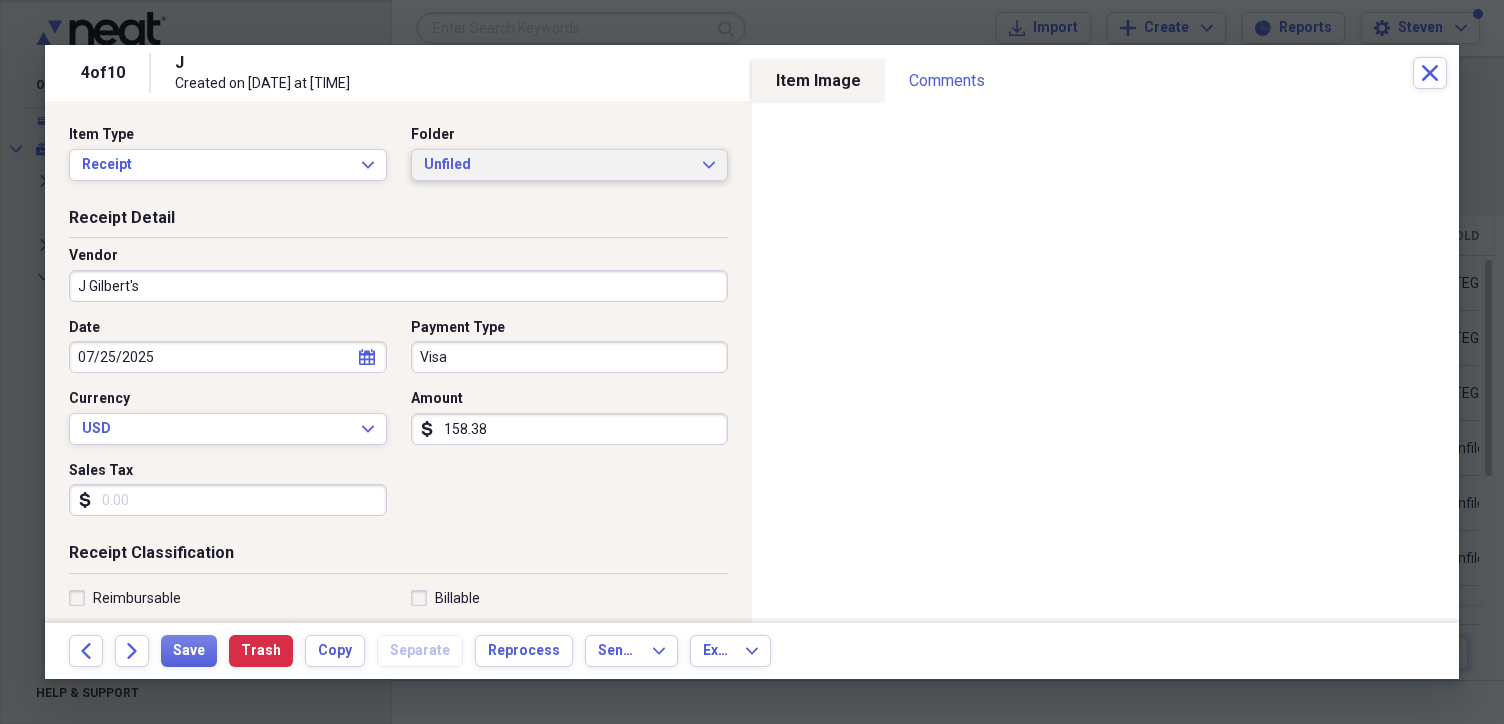click on "Unfiled" at bounding box center [558, 165] 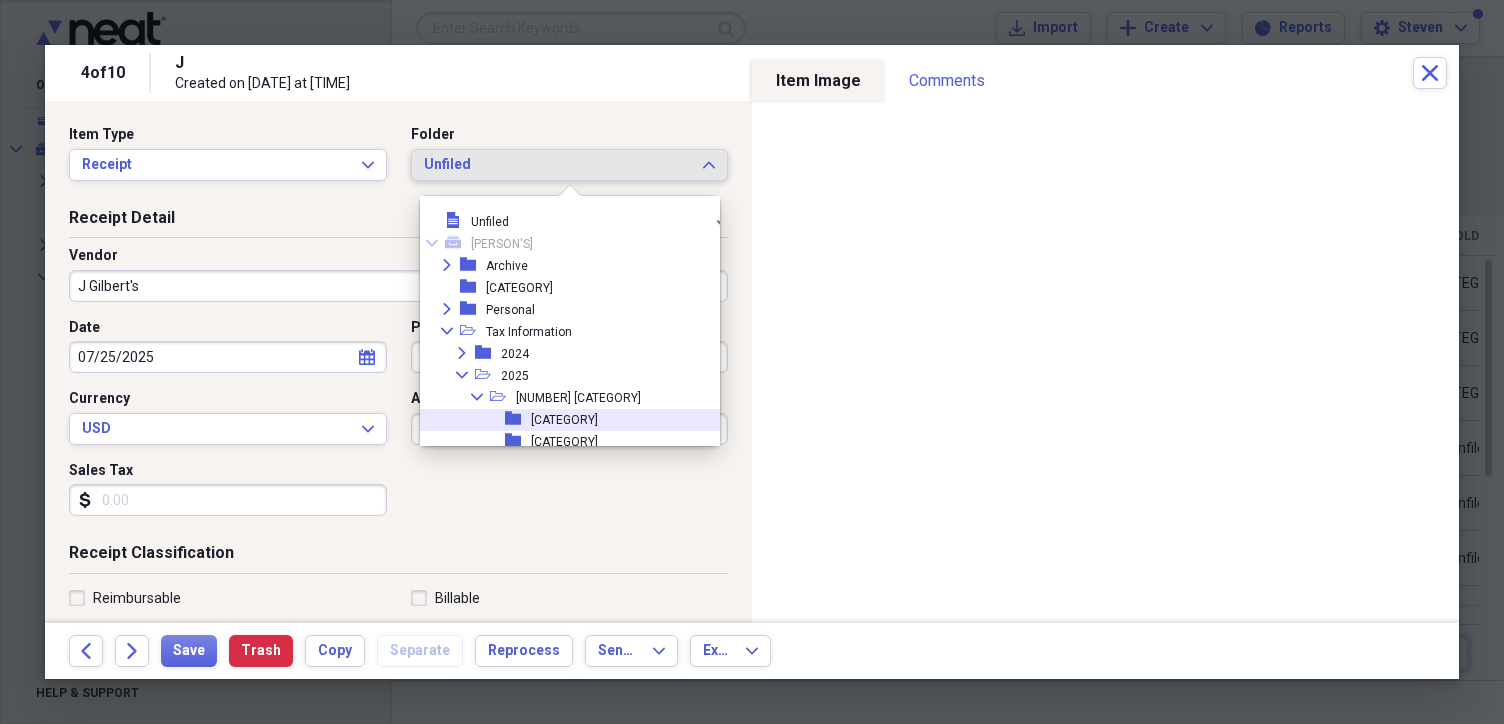 click on "[CATEGORY]" at bounding box center (564, 420) 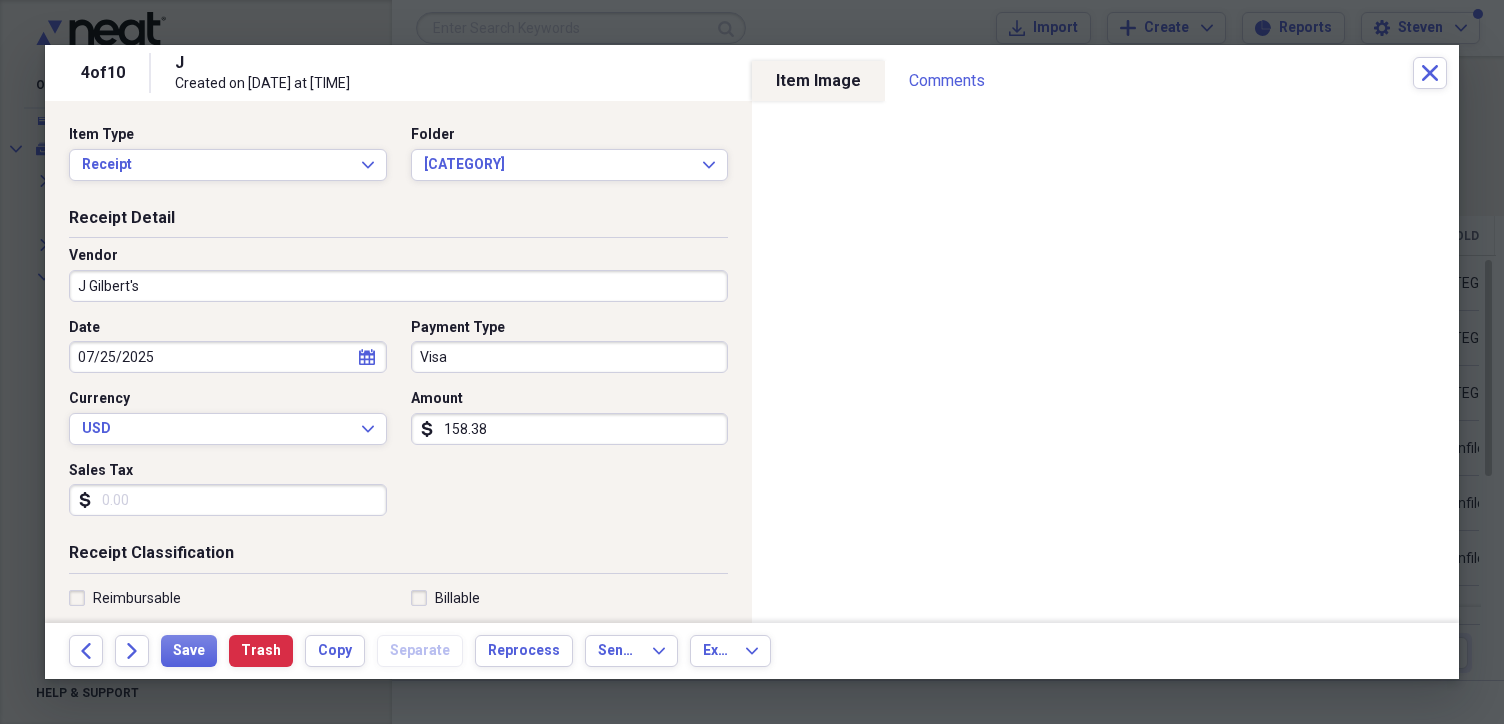 click on "158.38" at bounding box center [570, 429] 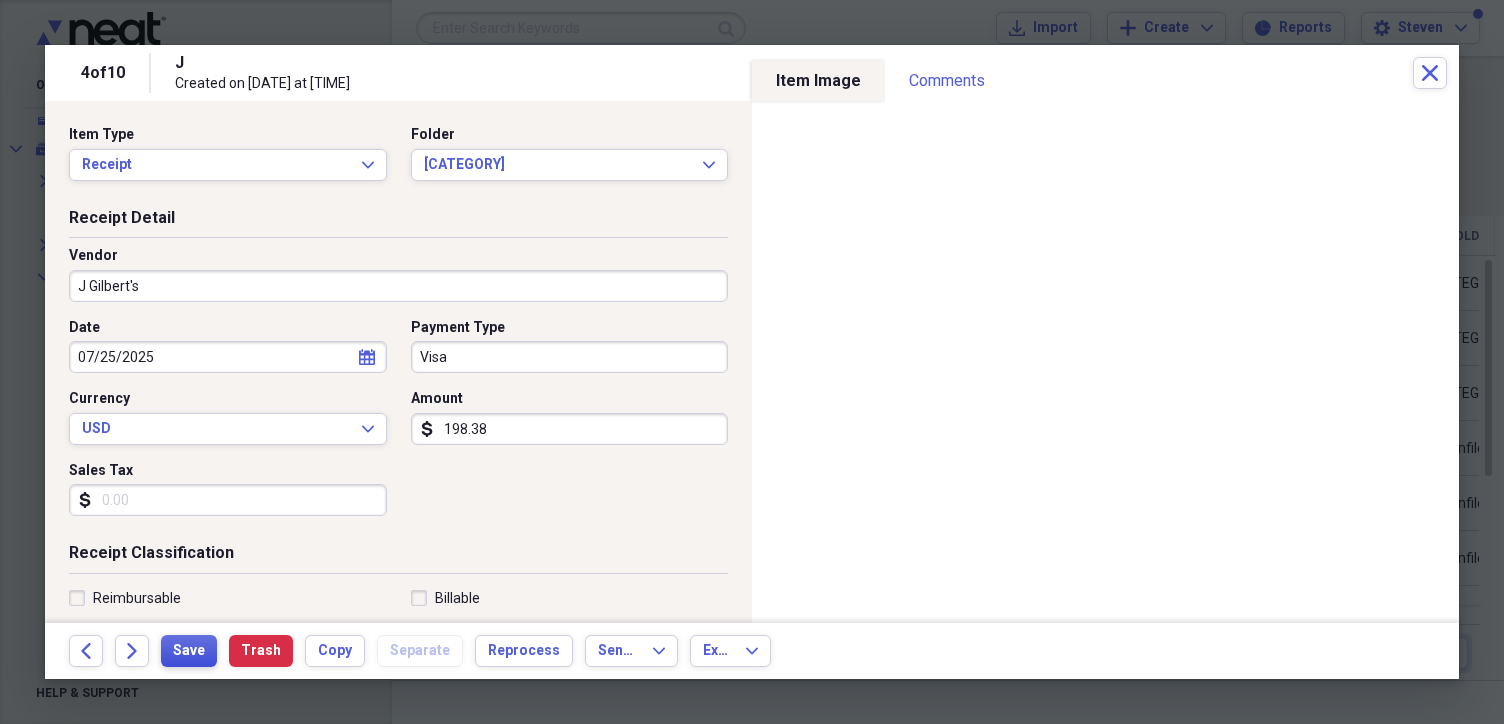 type on "198.38" 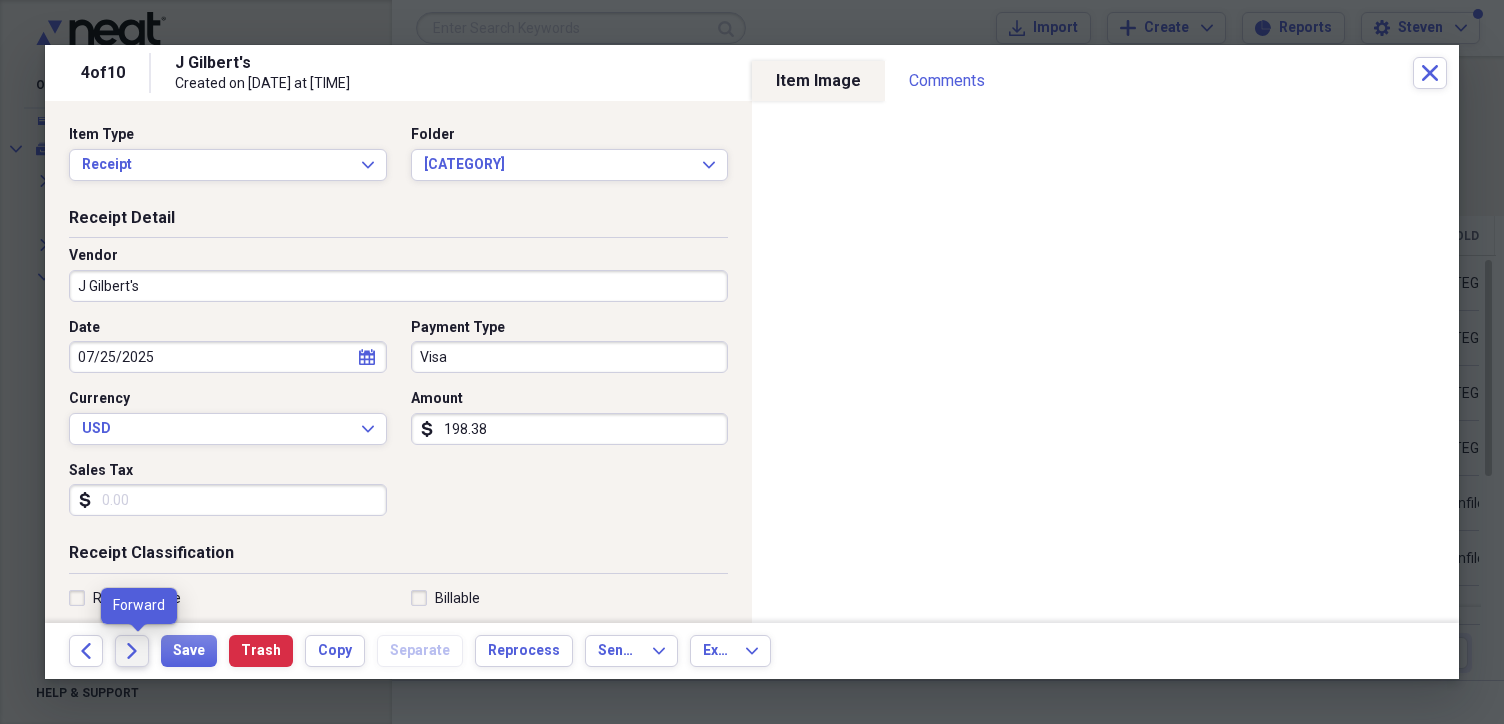 click 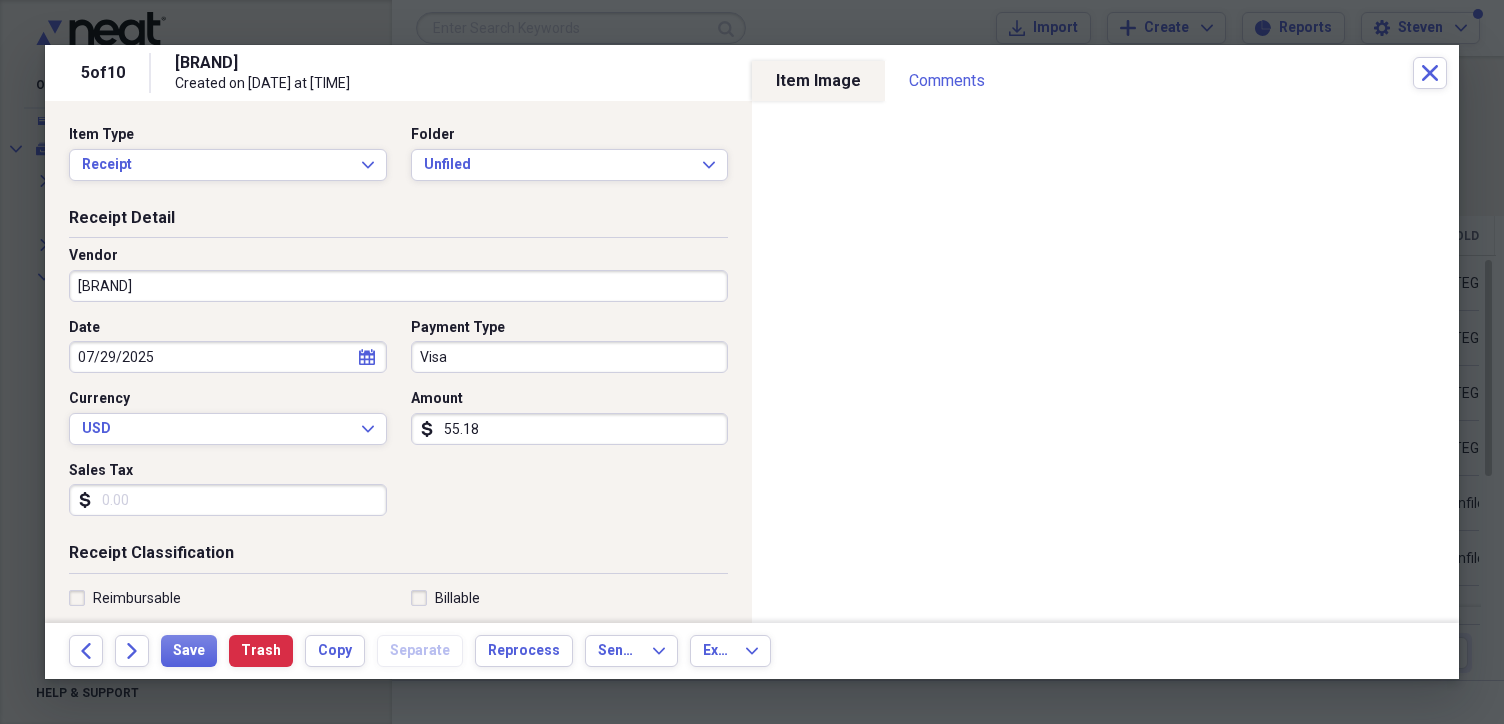 click on "55.18" at bounding box center (570, 429) 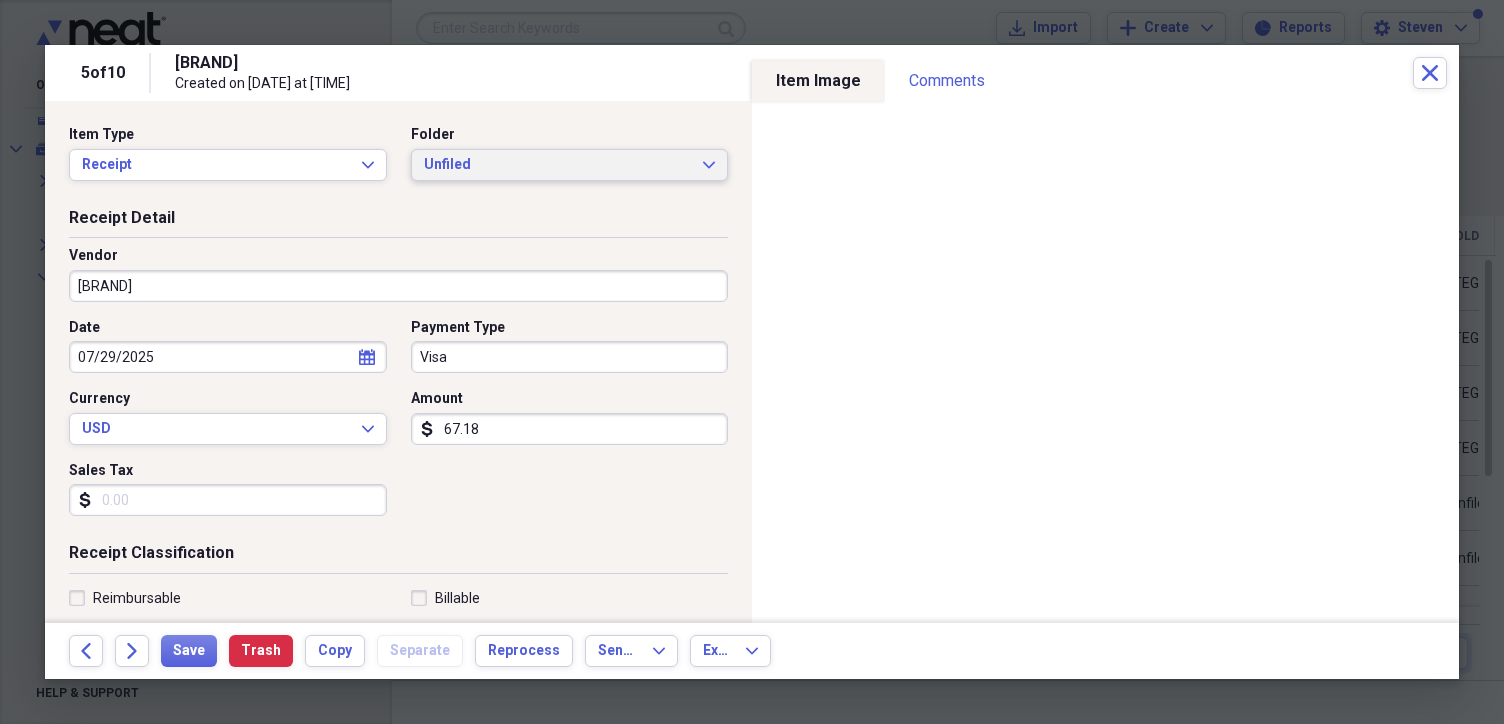 type on "67.18" 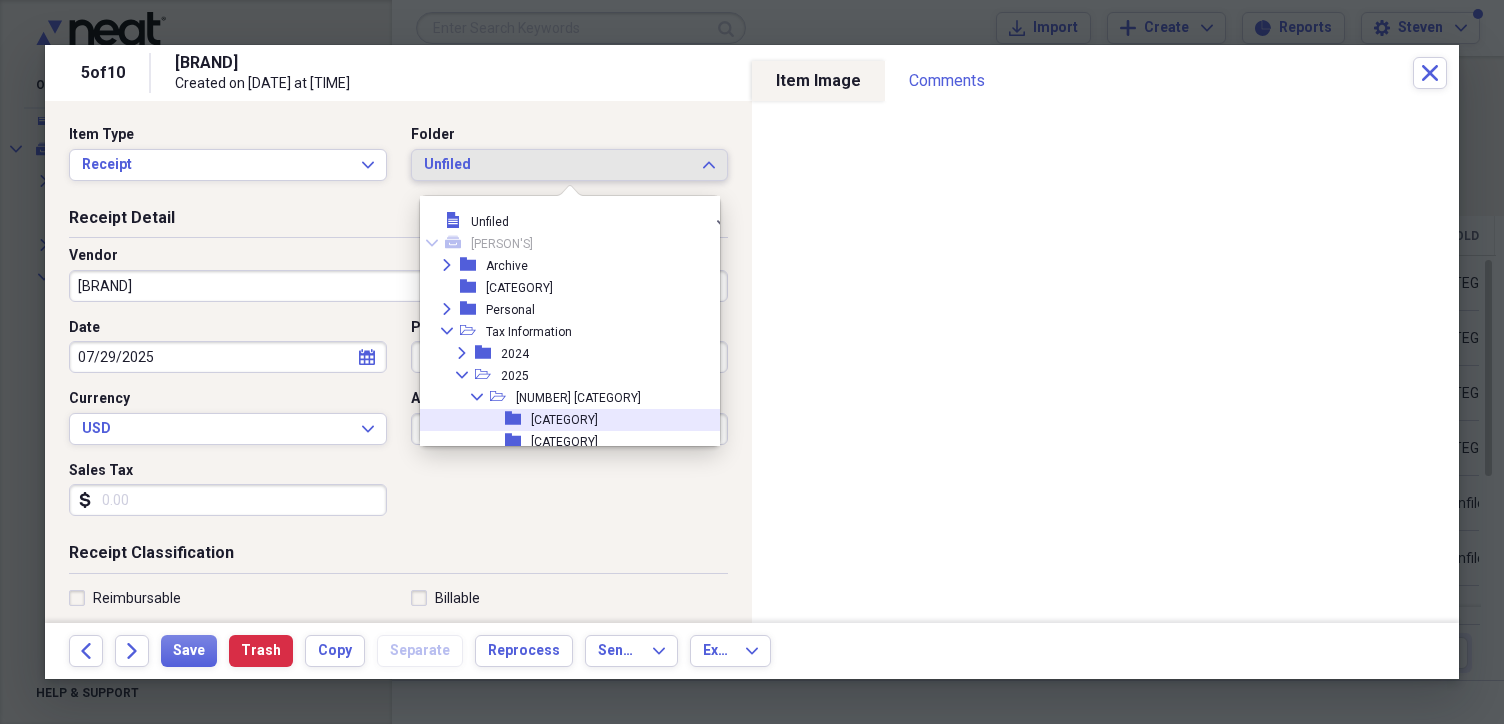 click on "[CATEGORY]" at bounding box center (564, 420) 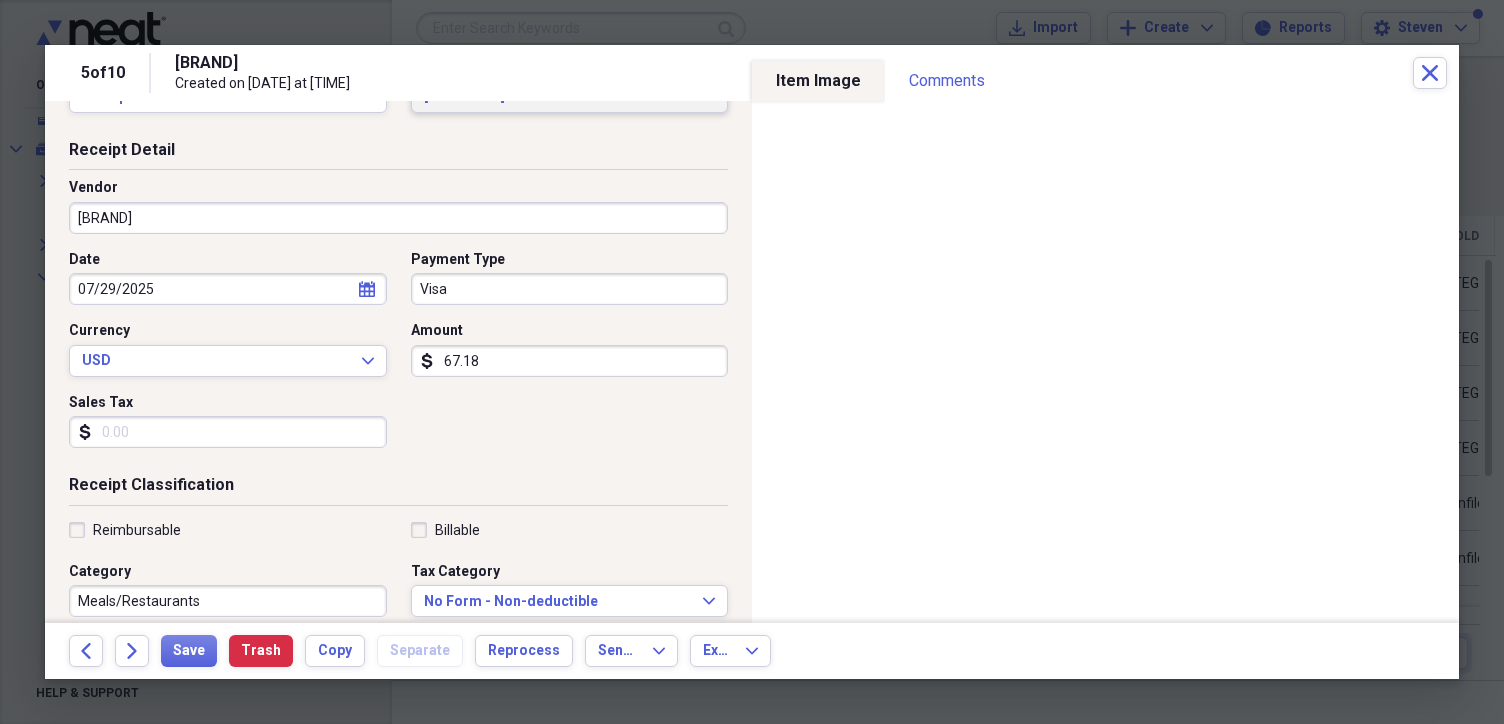 scroll, scrollTop: 152, scrollLeft: 0, axis: vertical 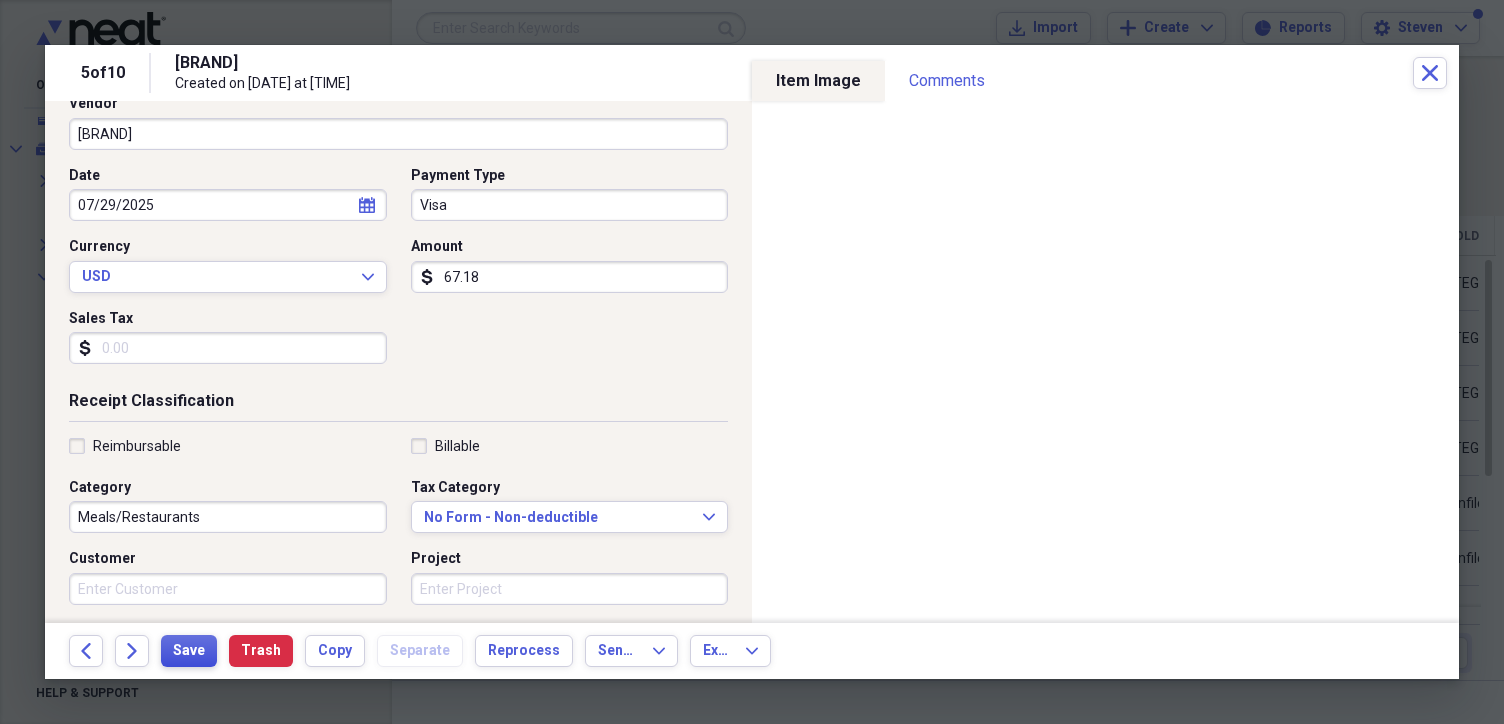 click on "Save" at bounding box center [189, 651] 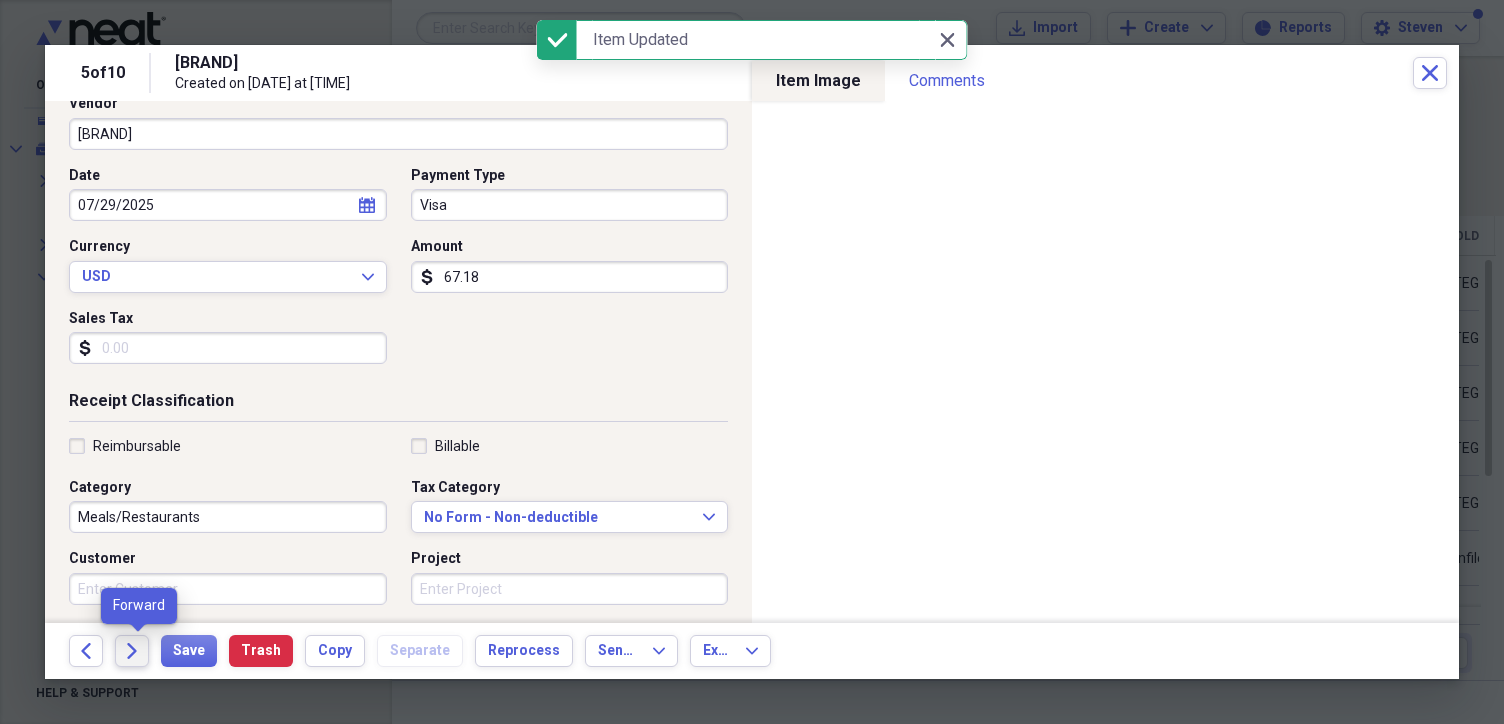 click on "Forward" at bounding box center (132, 651) 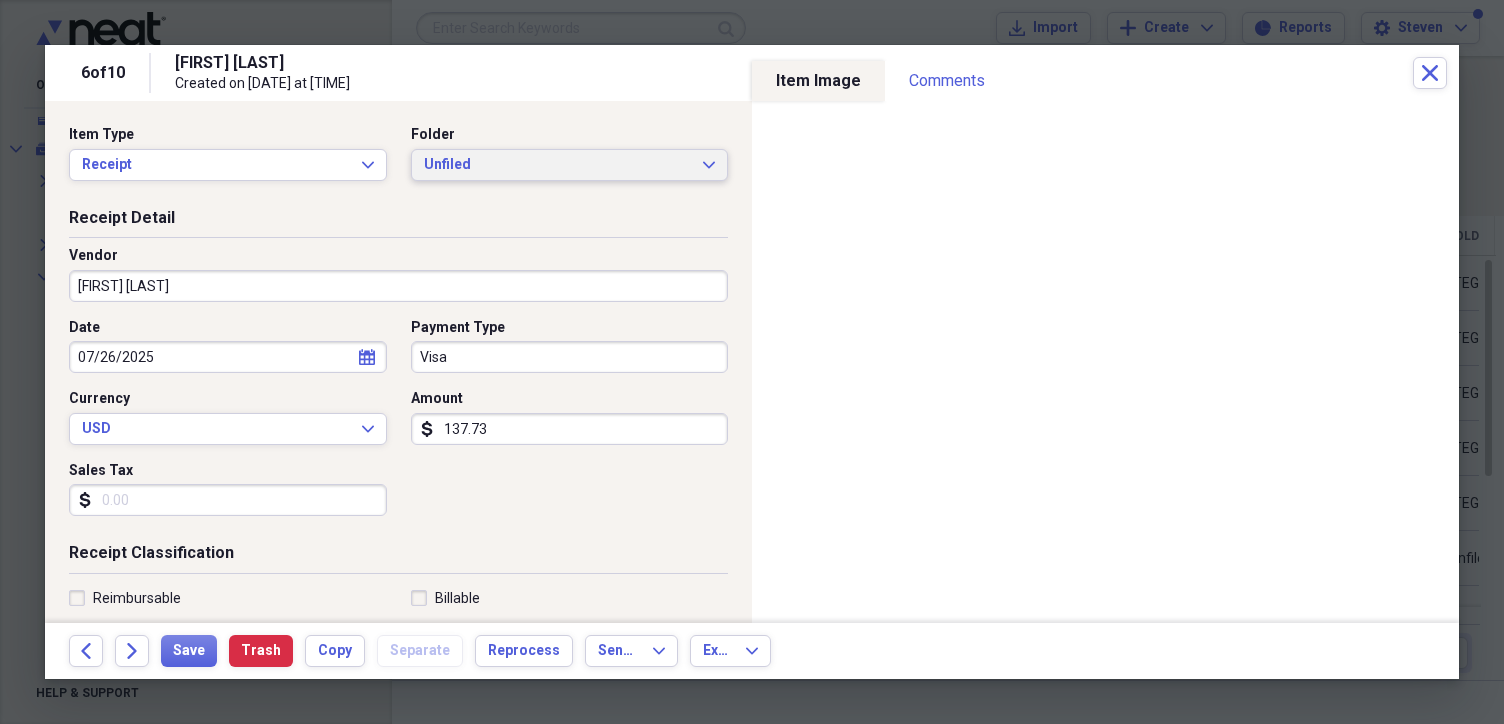 click on "Unfiled" at bounding box center [558, 165] 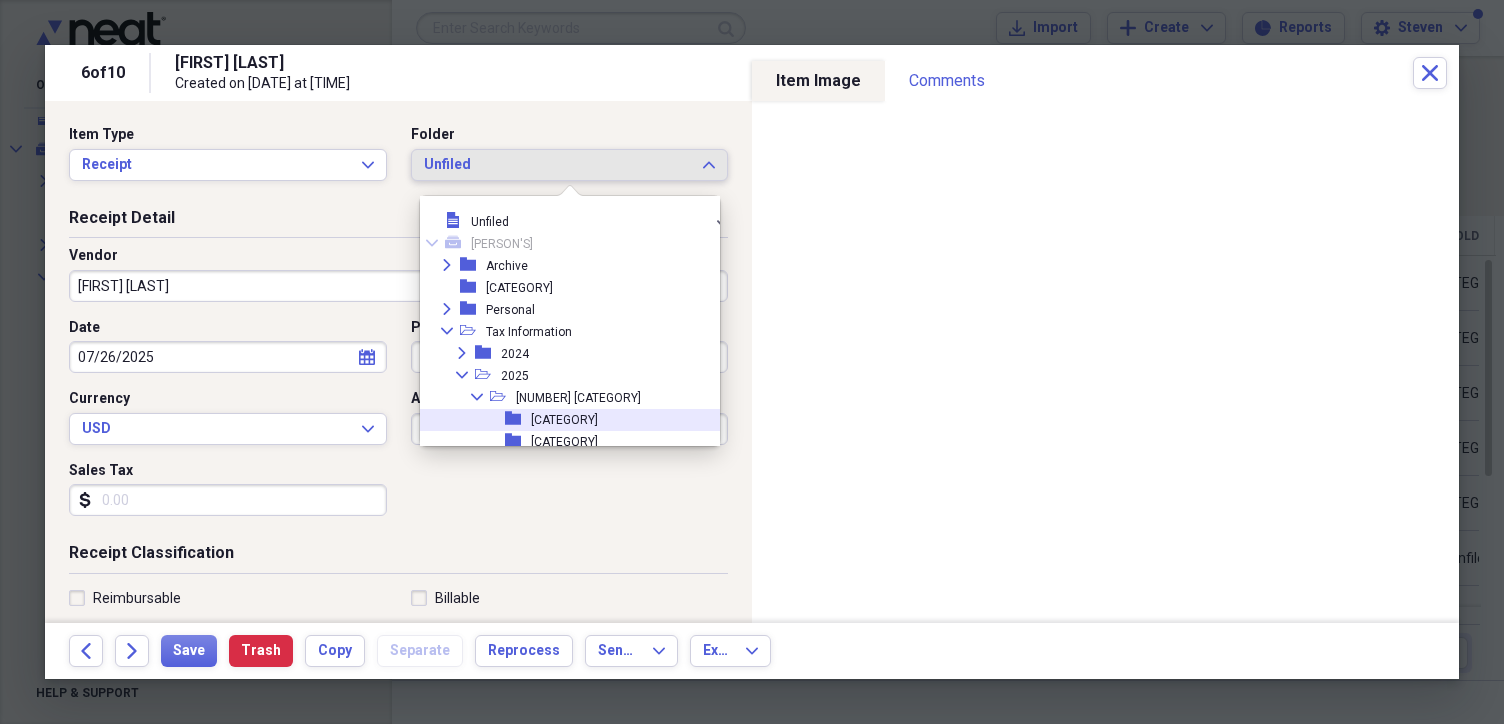 click on "[CATEGORY]" at bounding box center [564, 420] 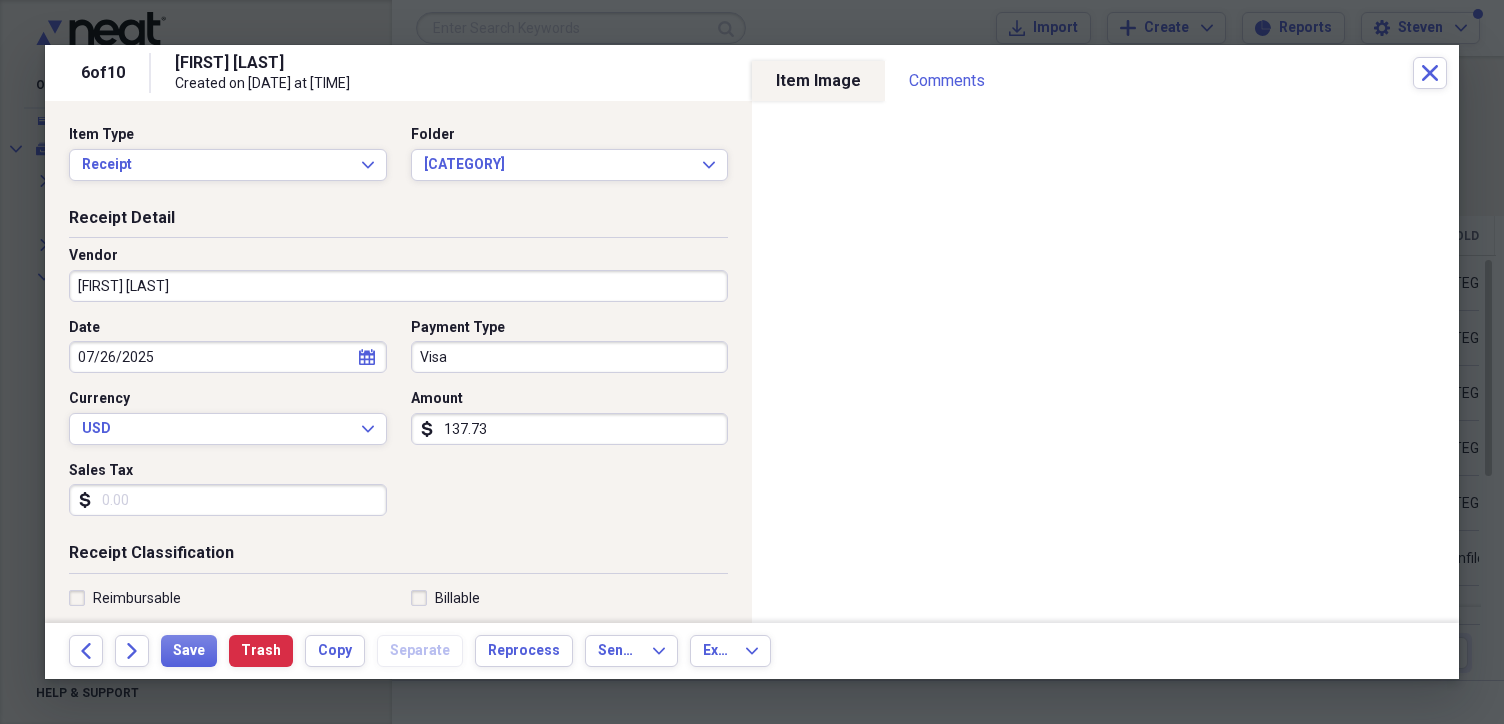 click on "137.73" at bounding box center [570, 429] 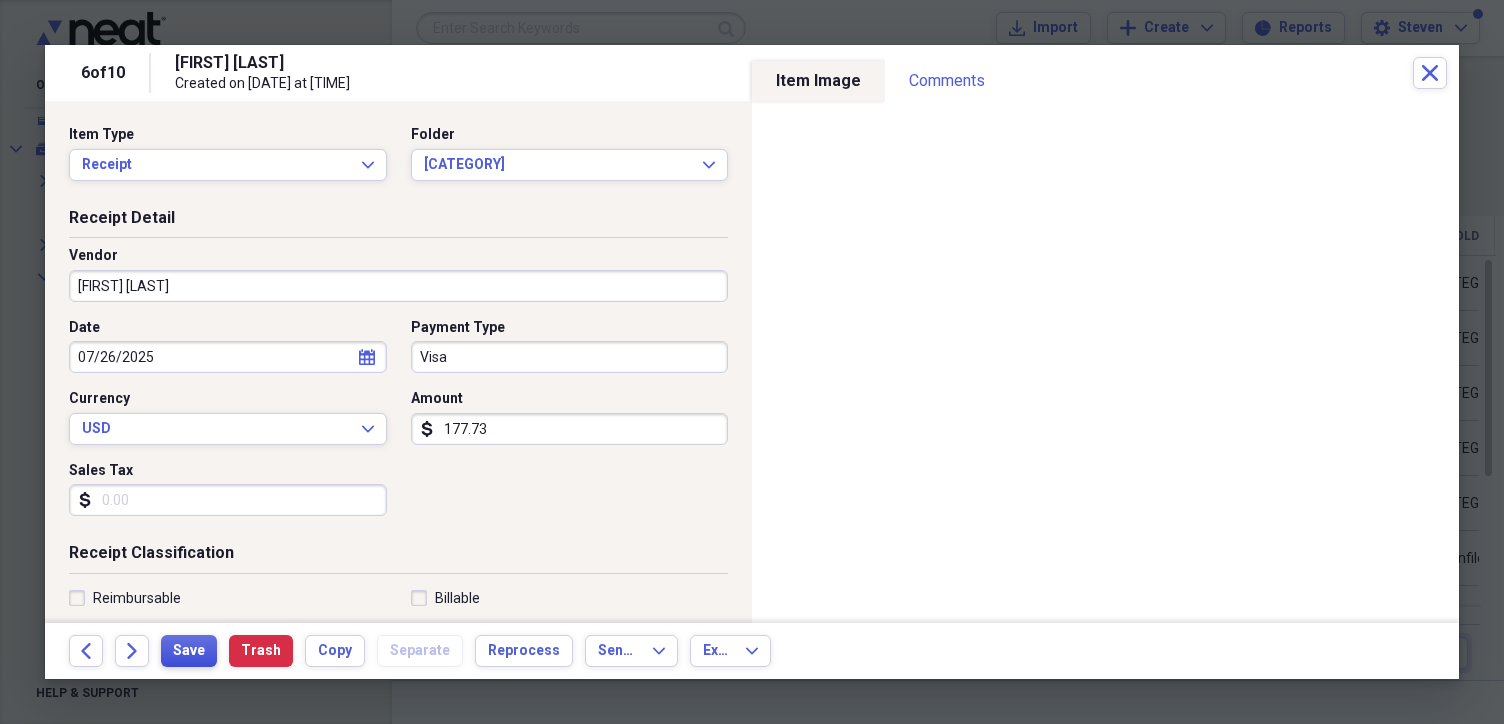 type on "177.73" 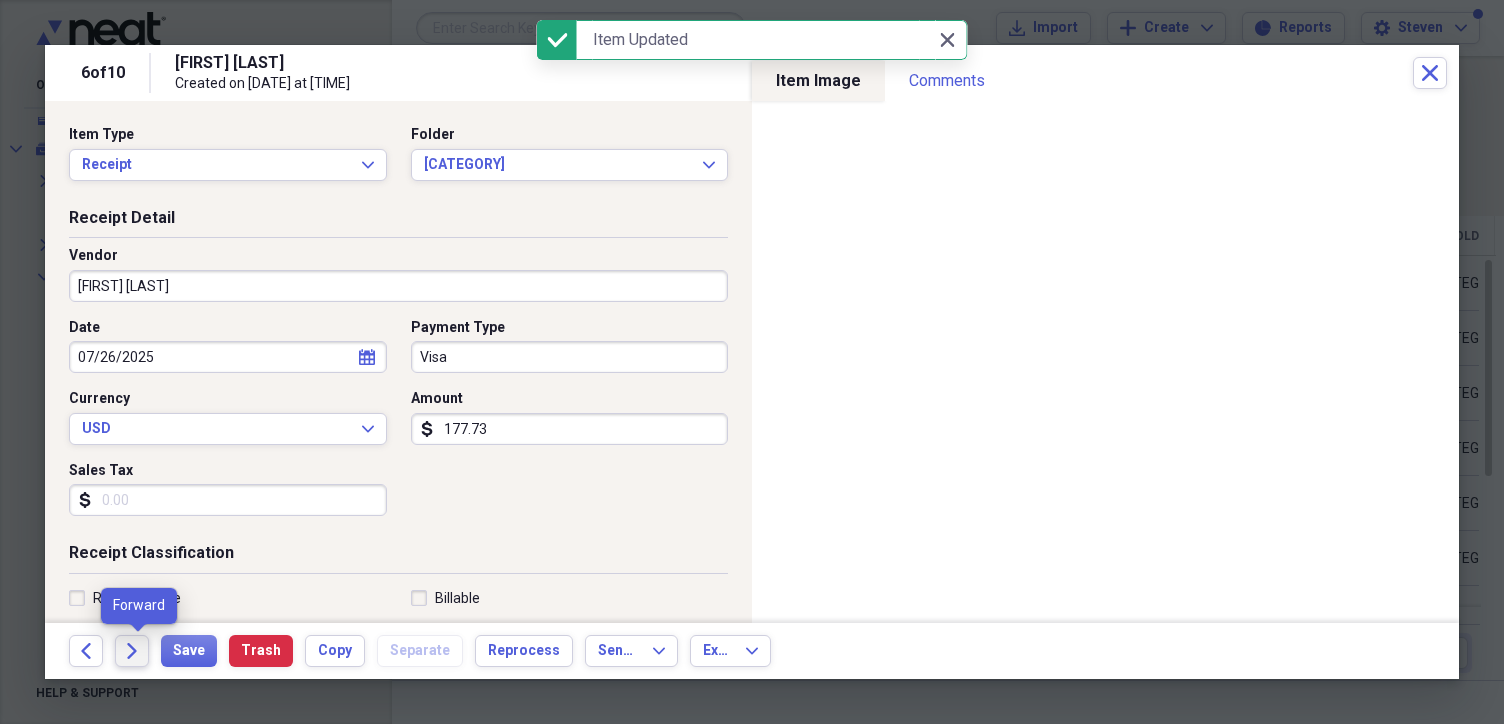 click 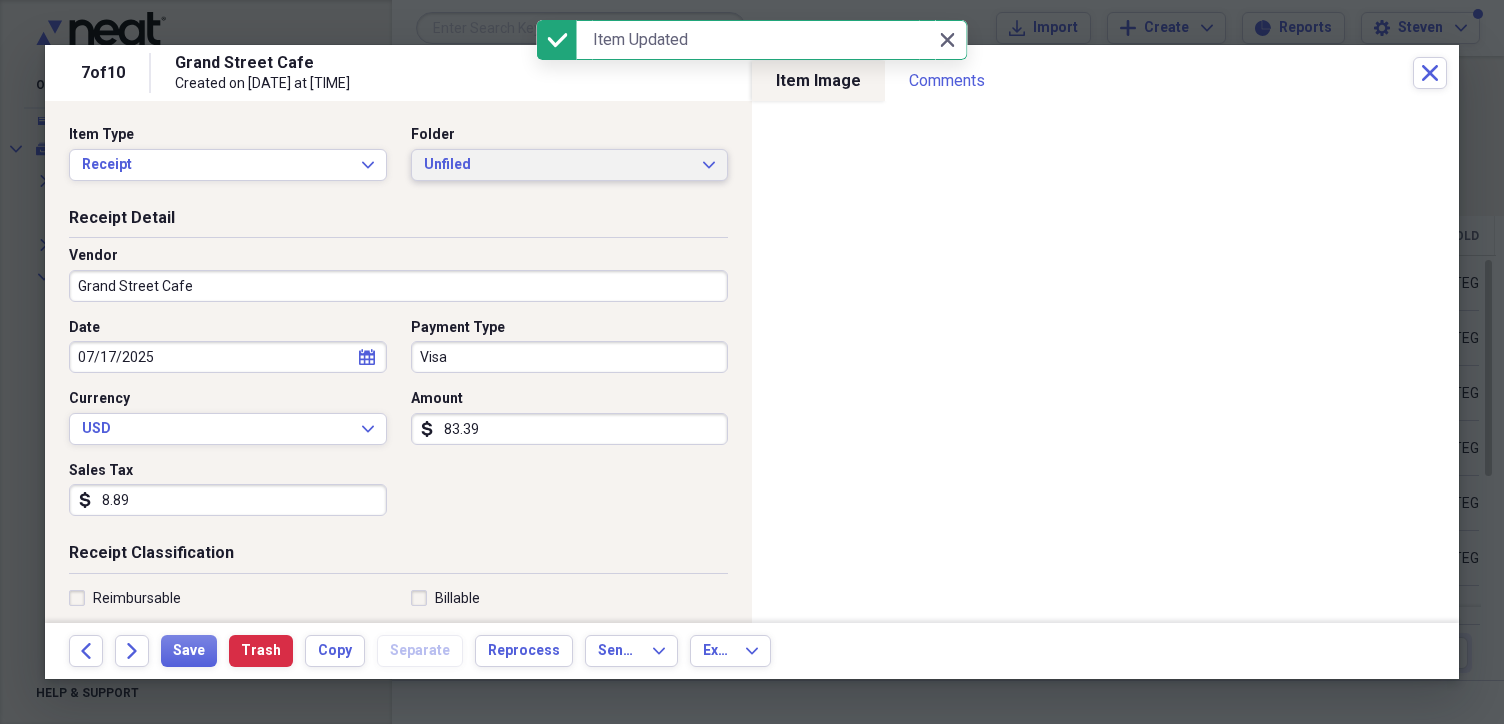 click 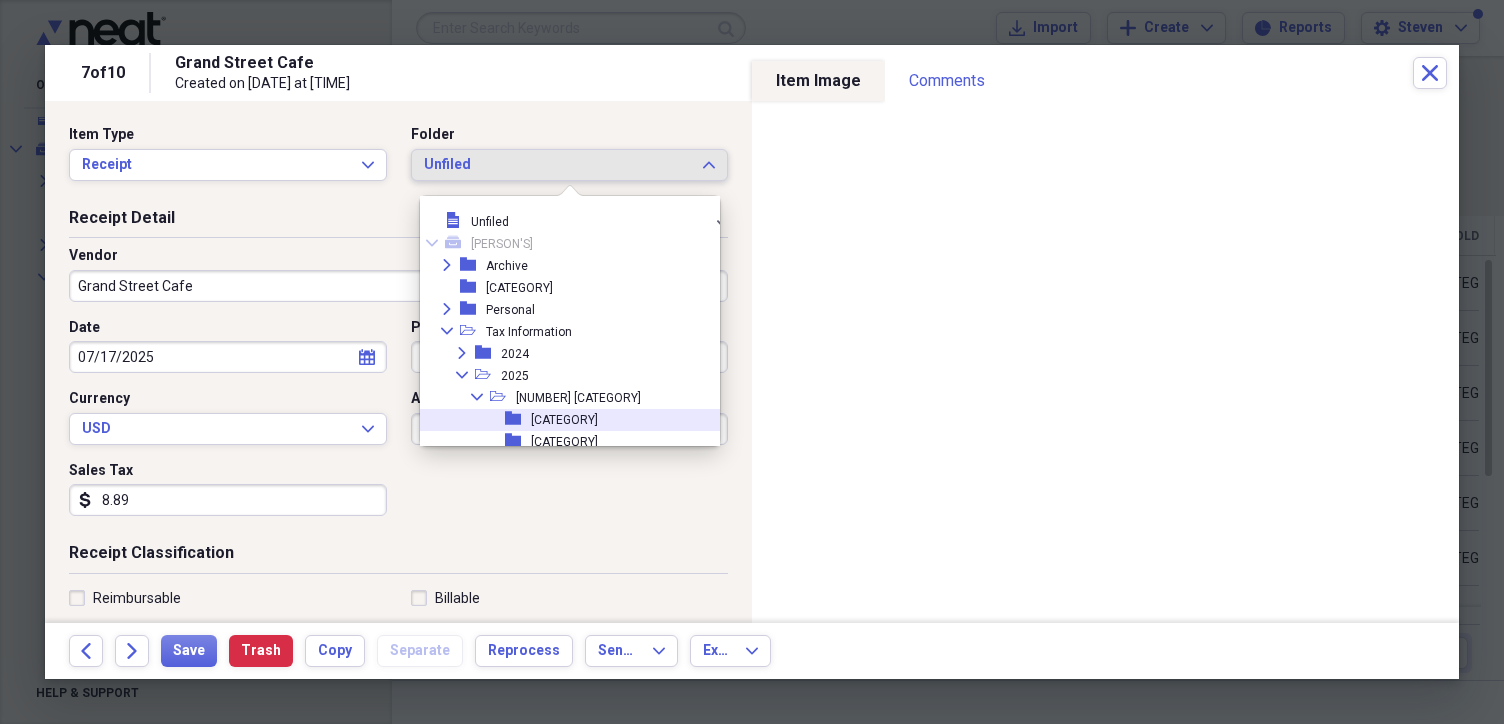 click on "[CATEGORY]" at bounding box center (564, 420) 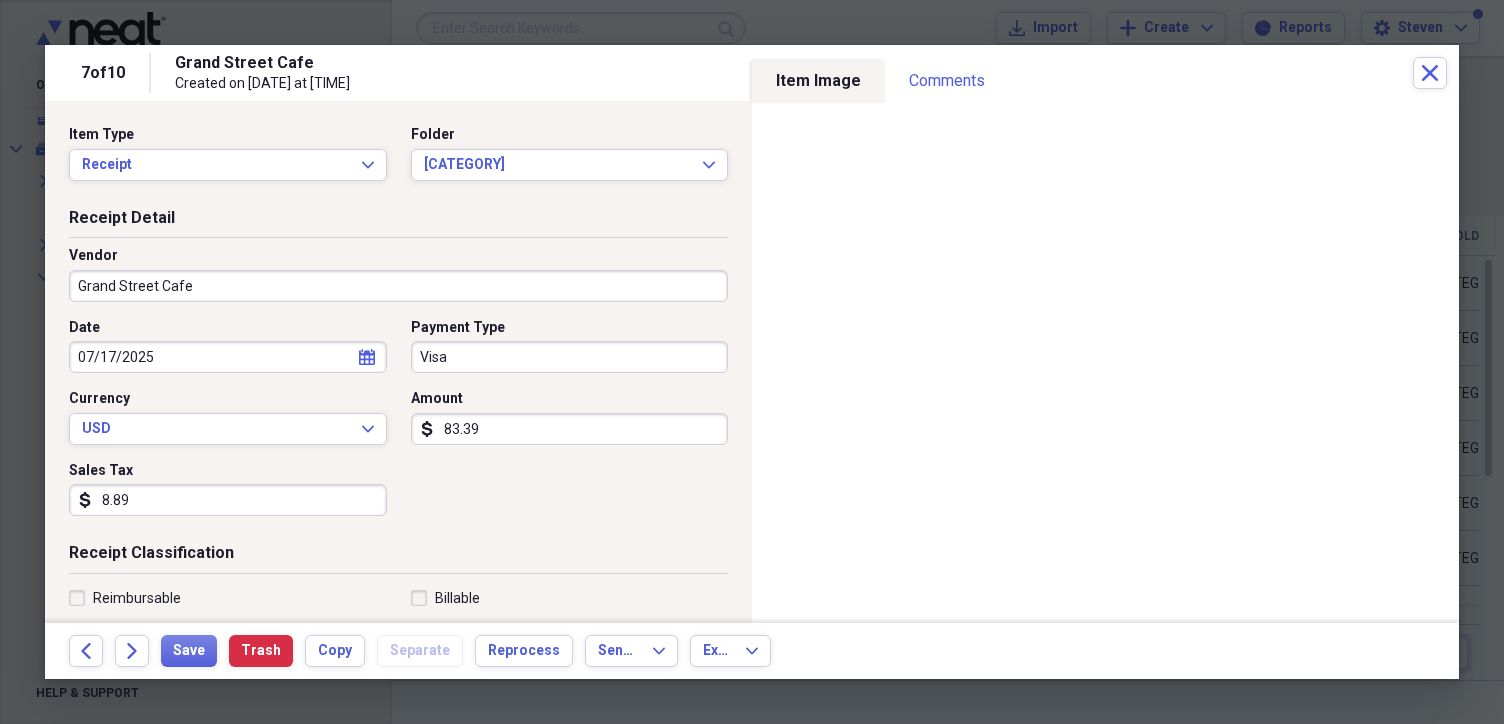click on "83.39" at bounding box center [570, 429] 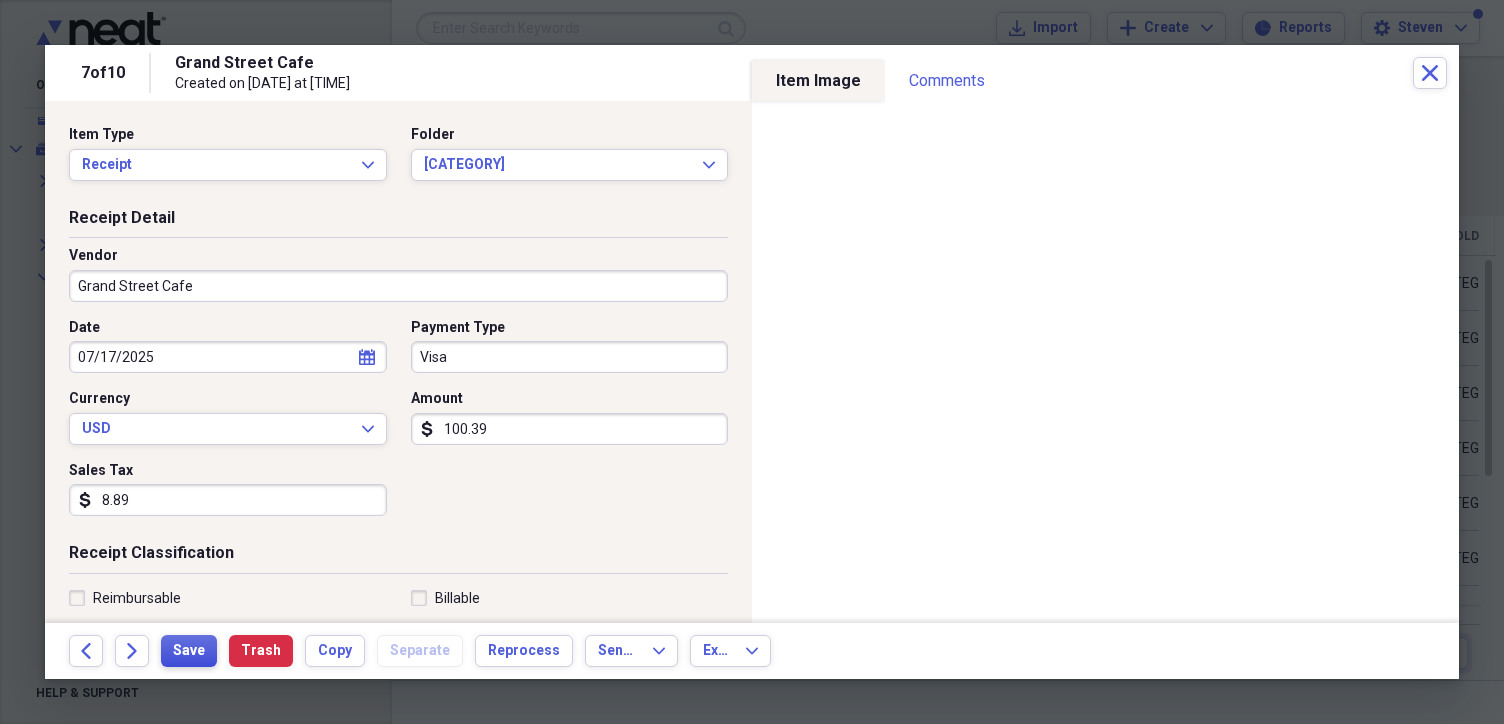 type on "100.39" 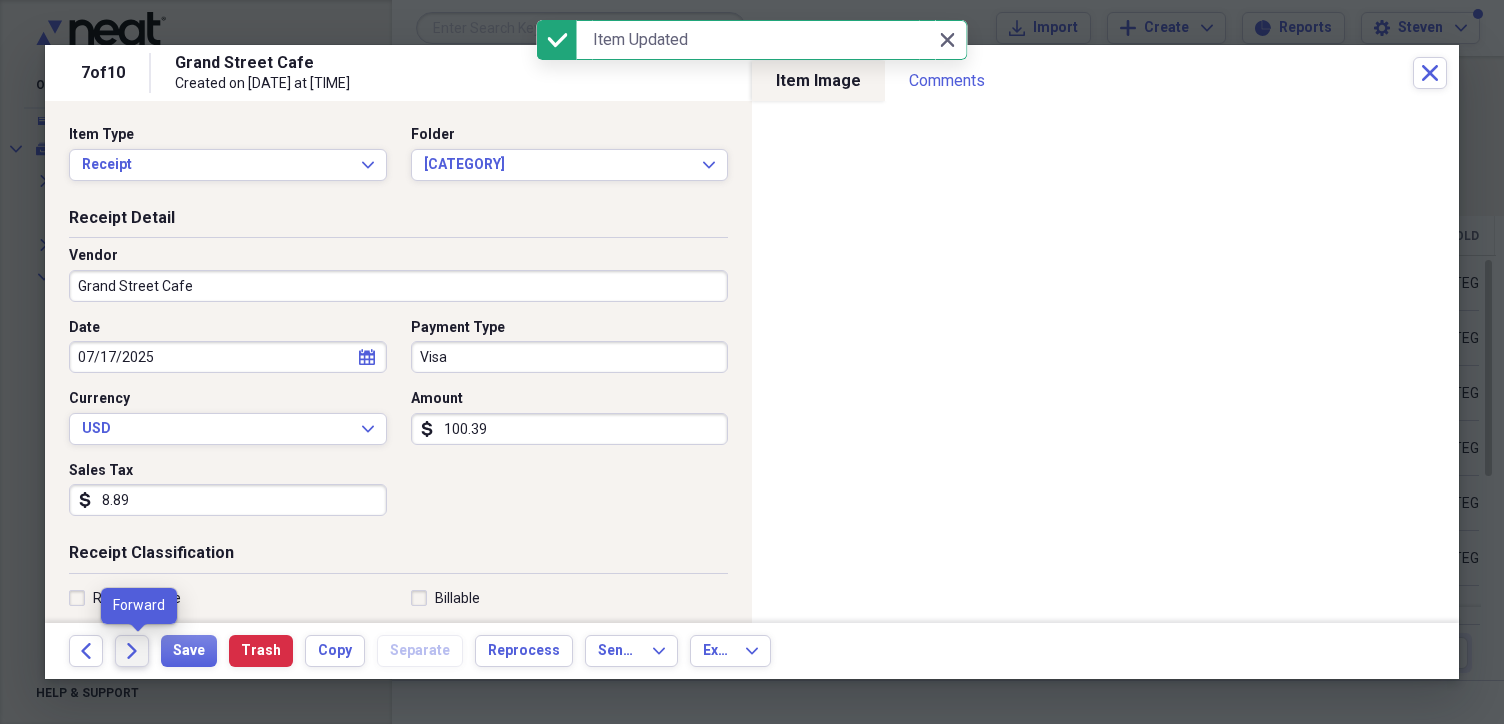 click 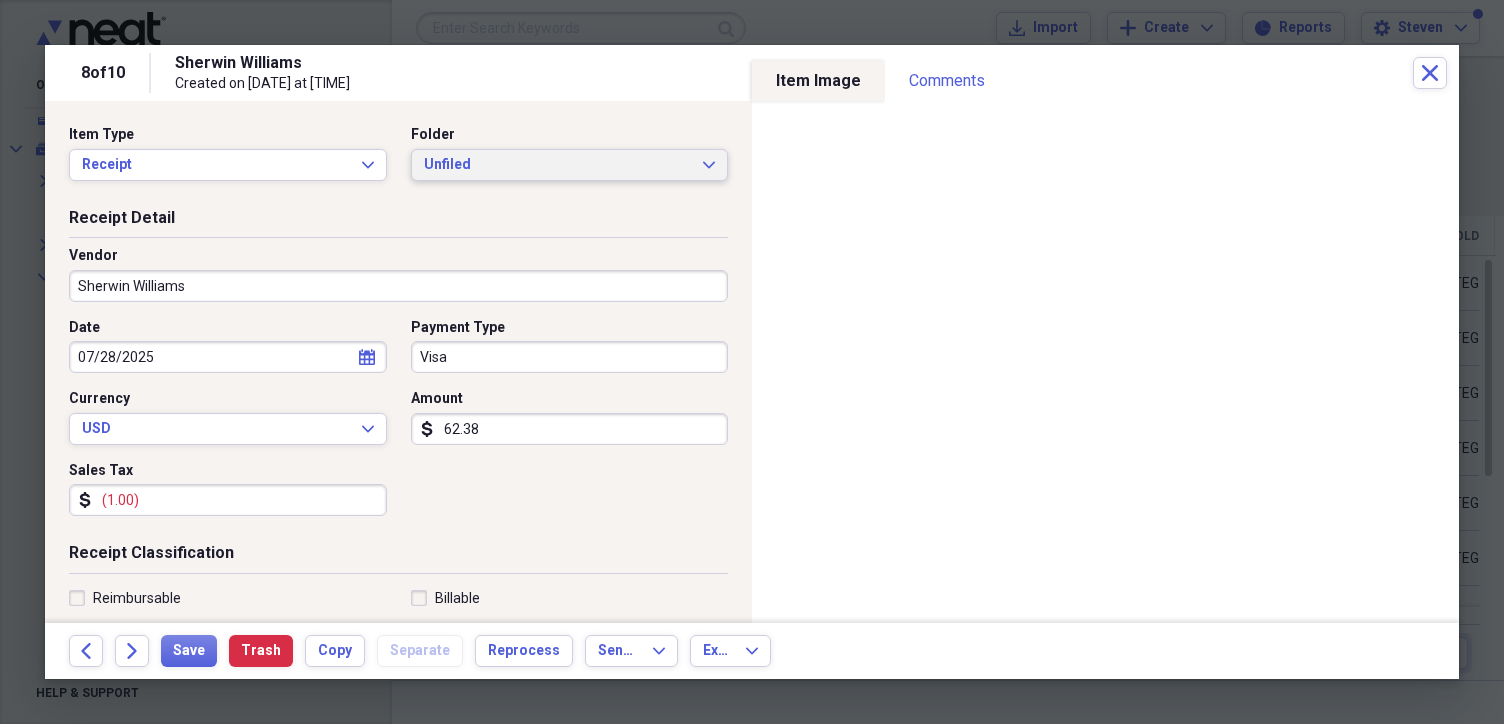 click on "Unfiled" at bounding box center [558, 165] 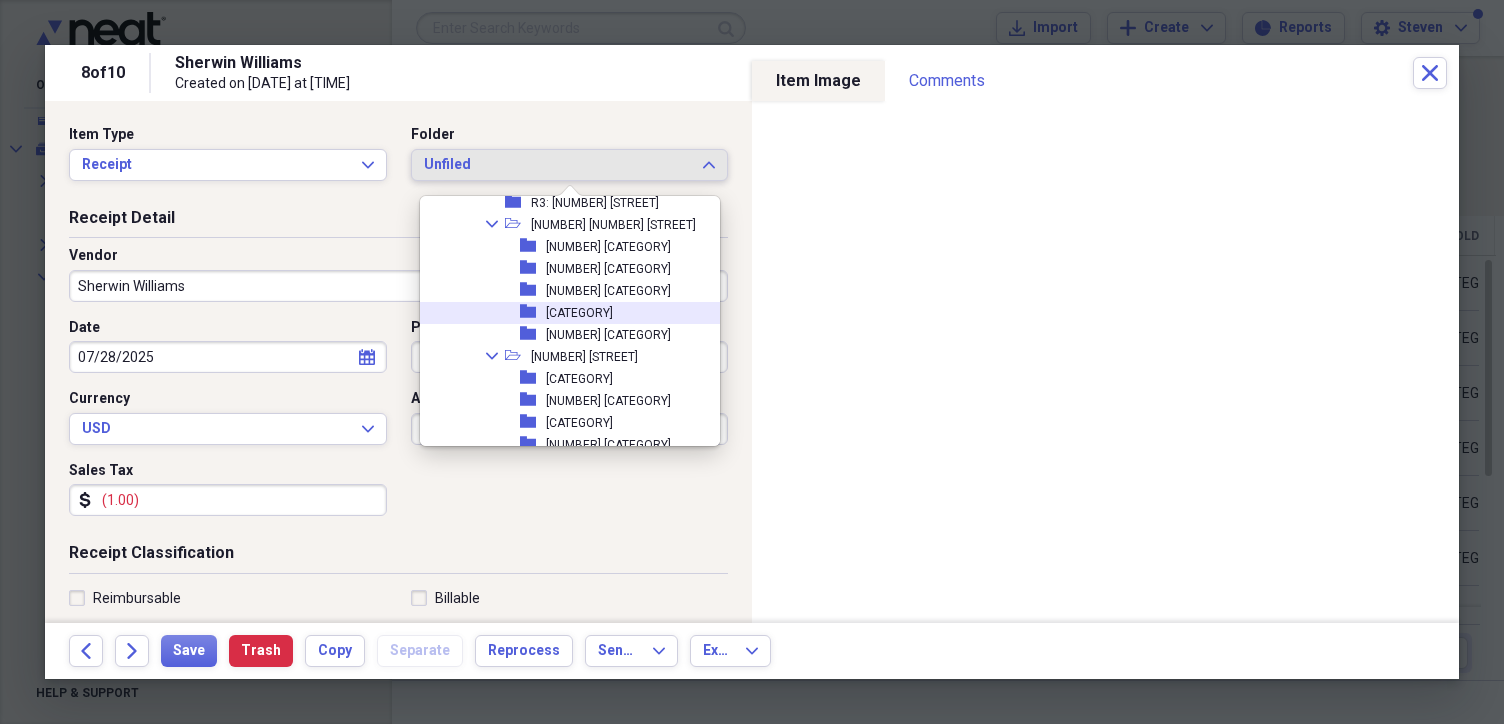 scroll, scrollTop: 739, scrollLeft: 0, axis: vertical 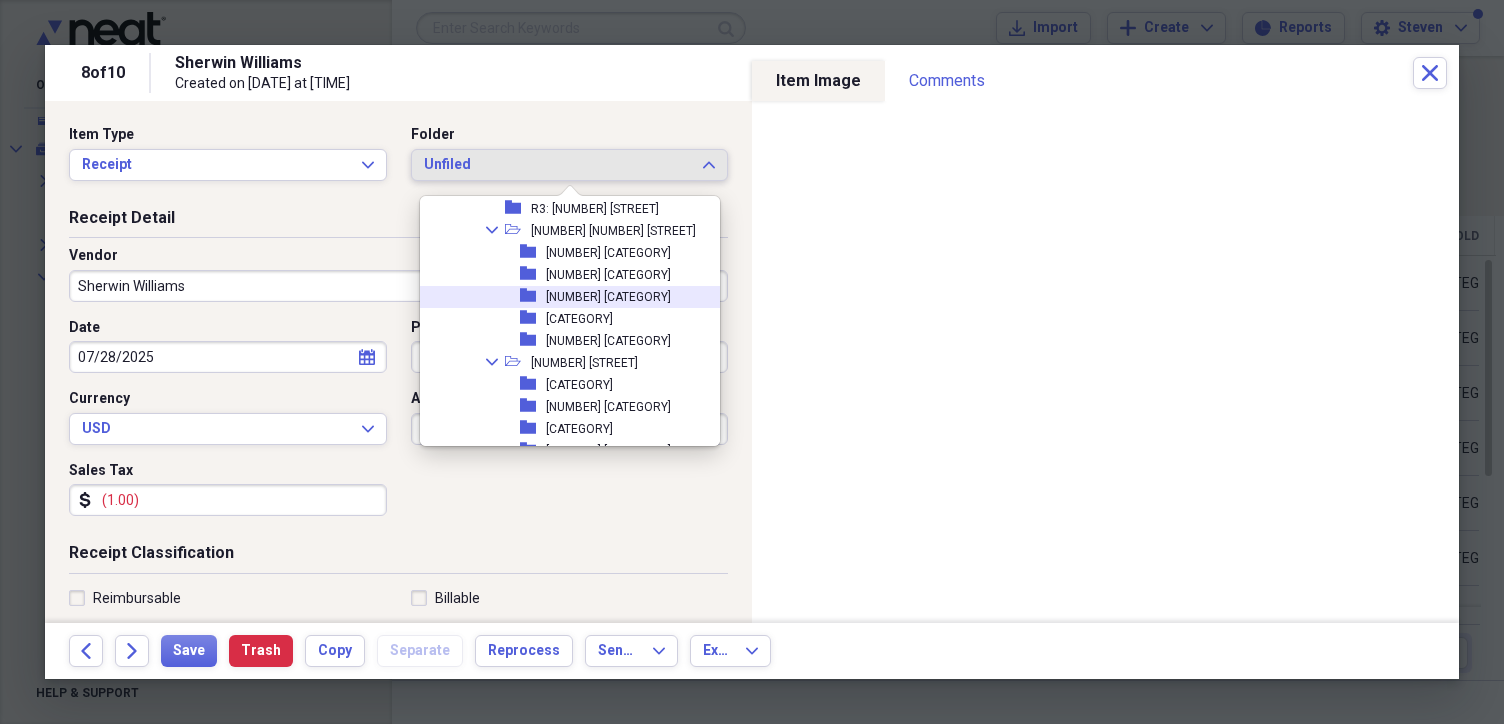 click on "[NUMBER] [CATEGORY]" at bounding box center (608, 297) 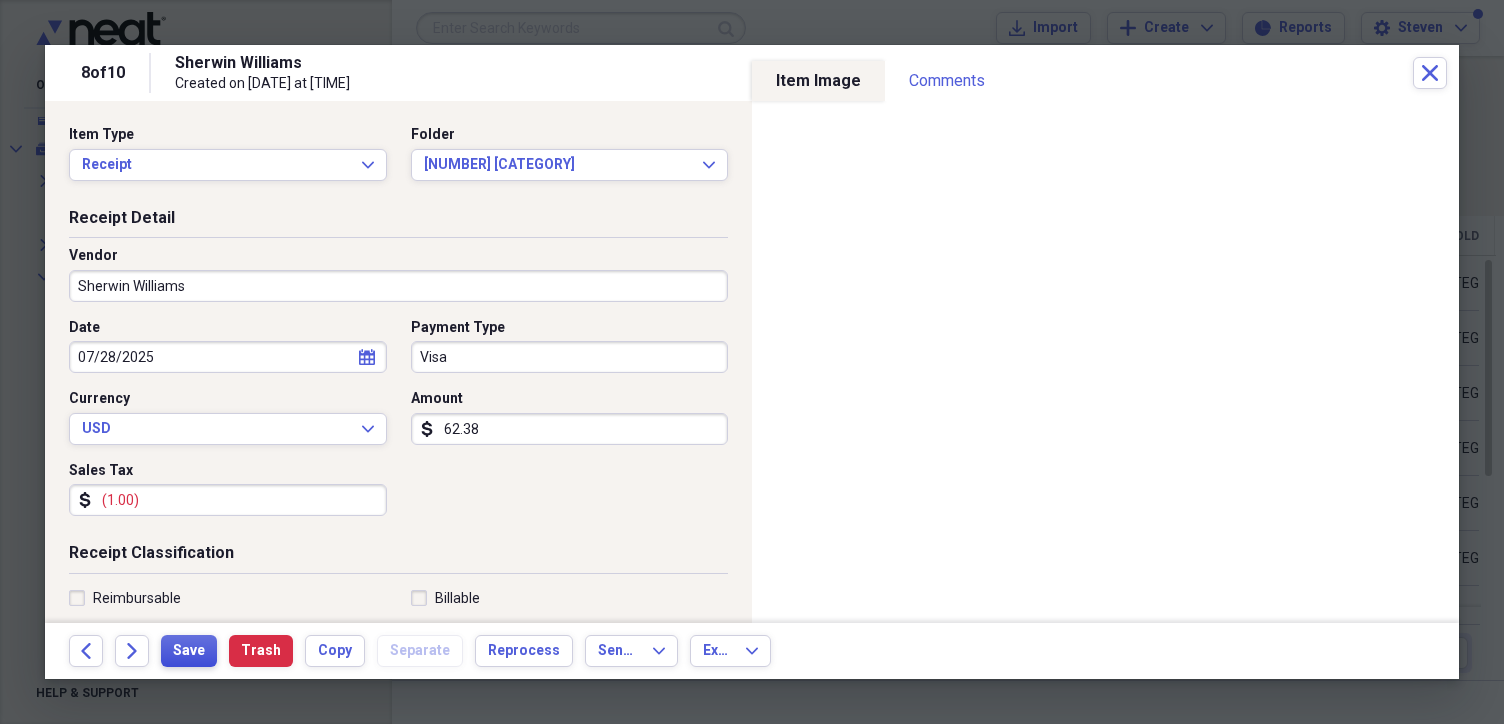 click on "Save" at bounding box center (189, 651) 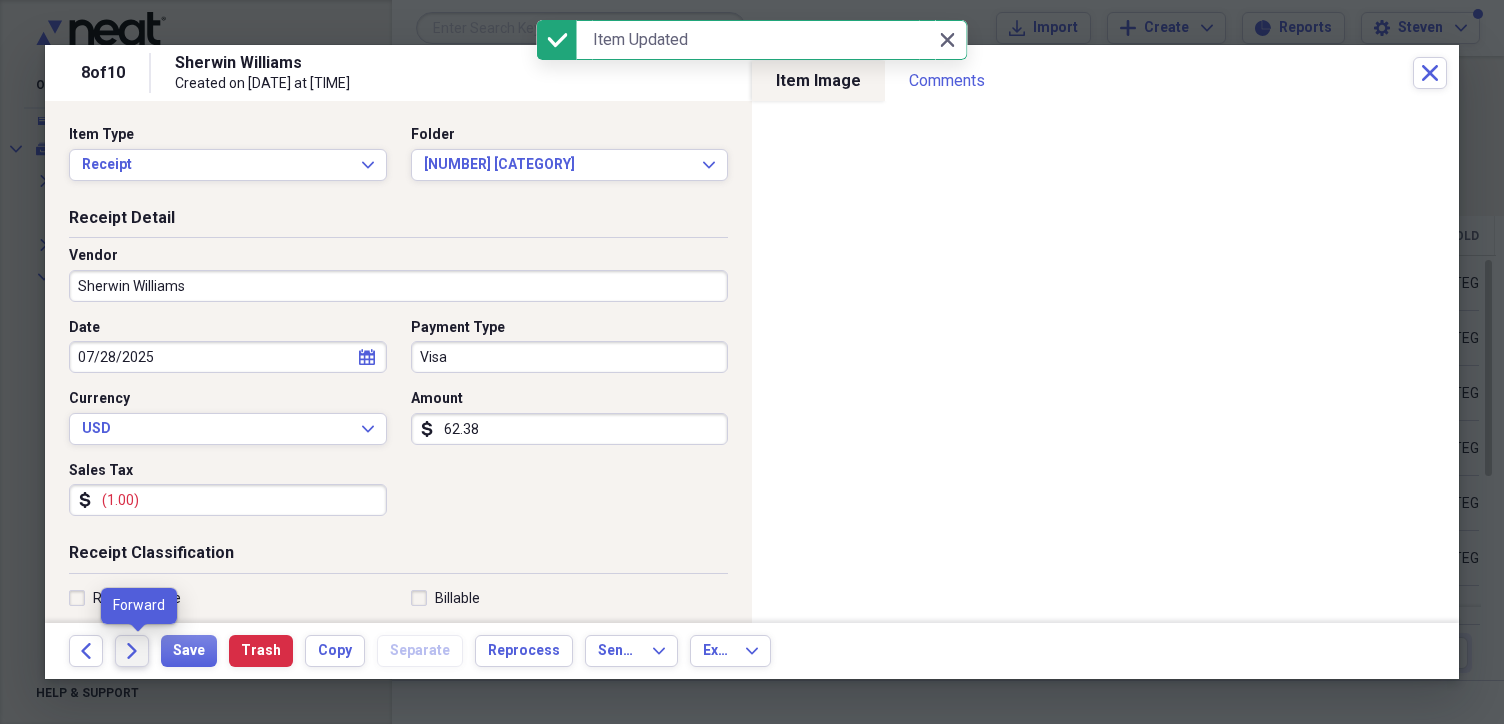 click on "Forward" 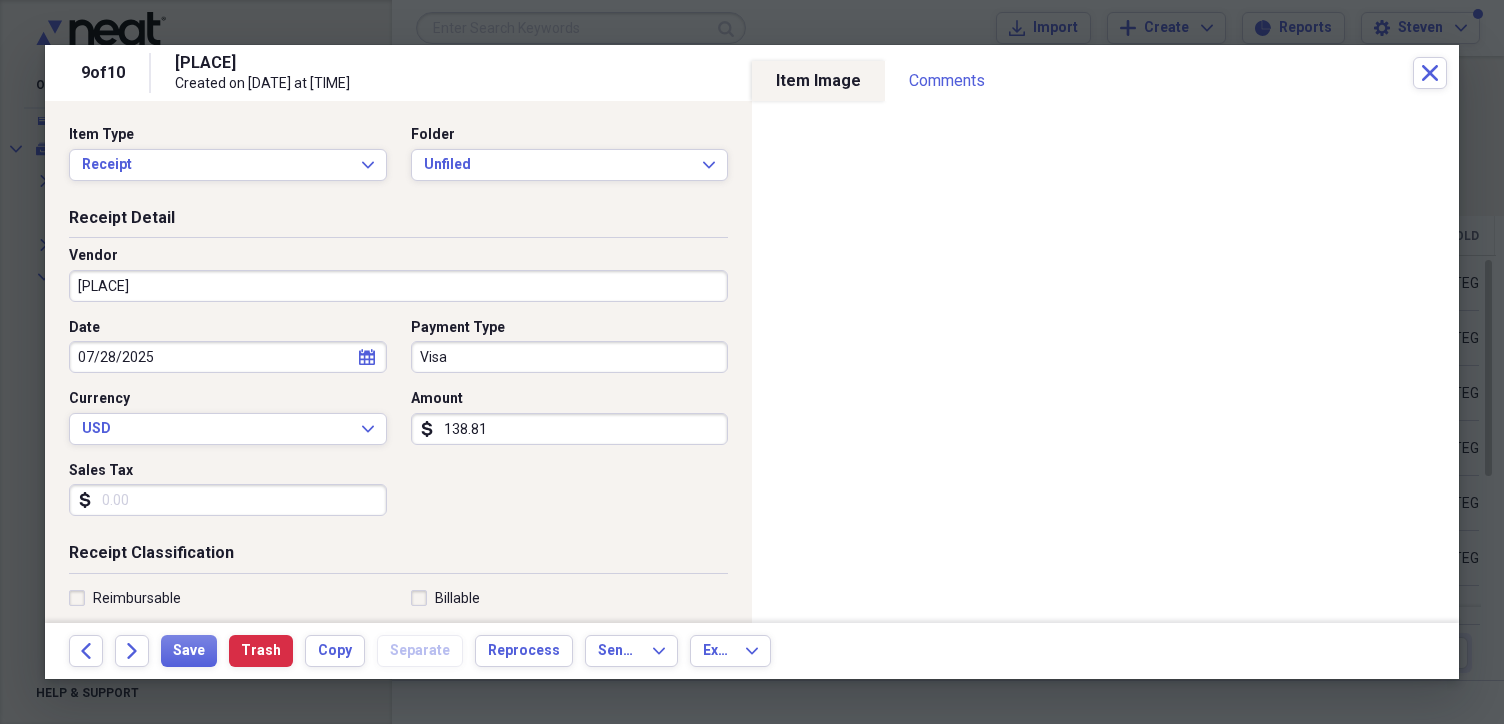 click on "138.81" at bounding box center [570, 429] 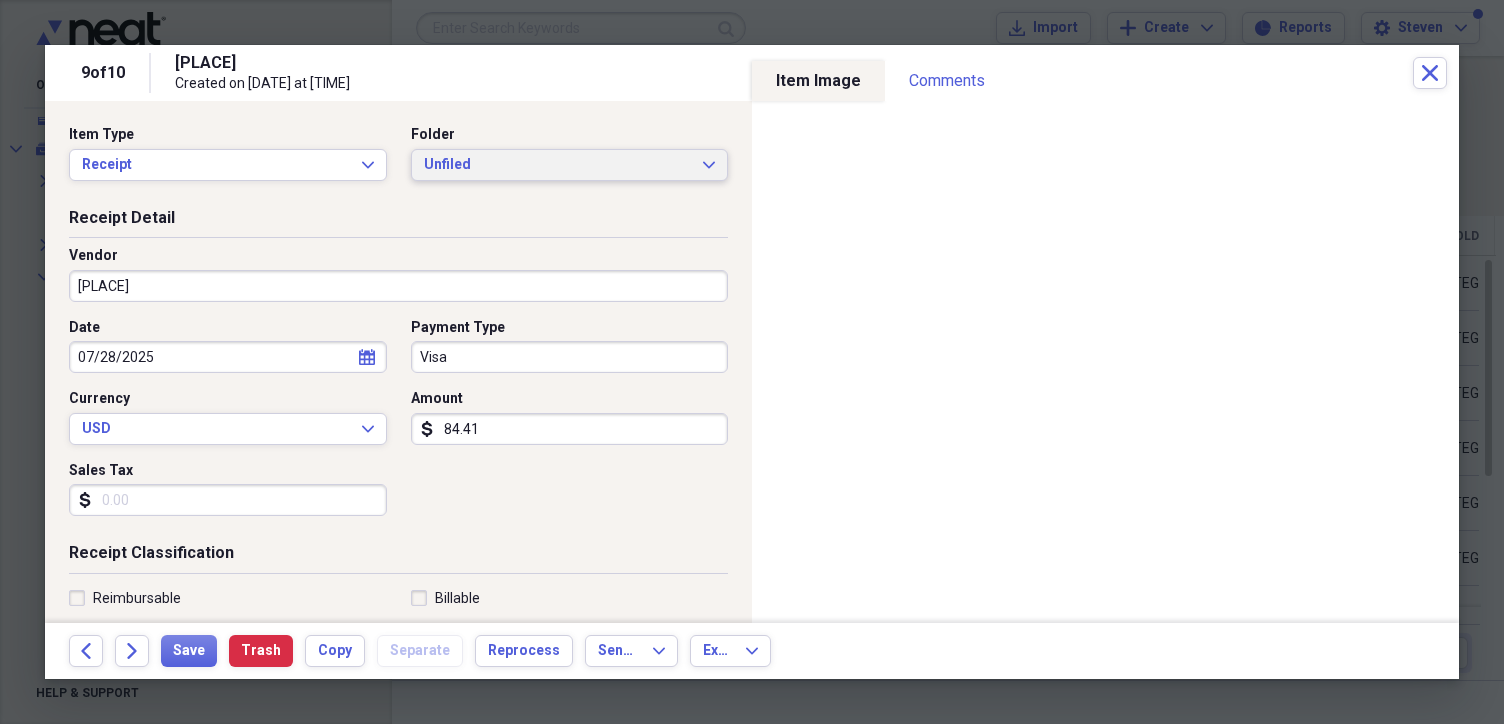 type on "84.41" 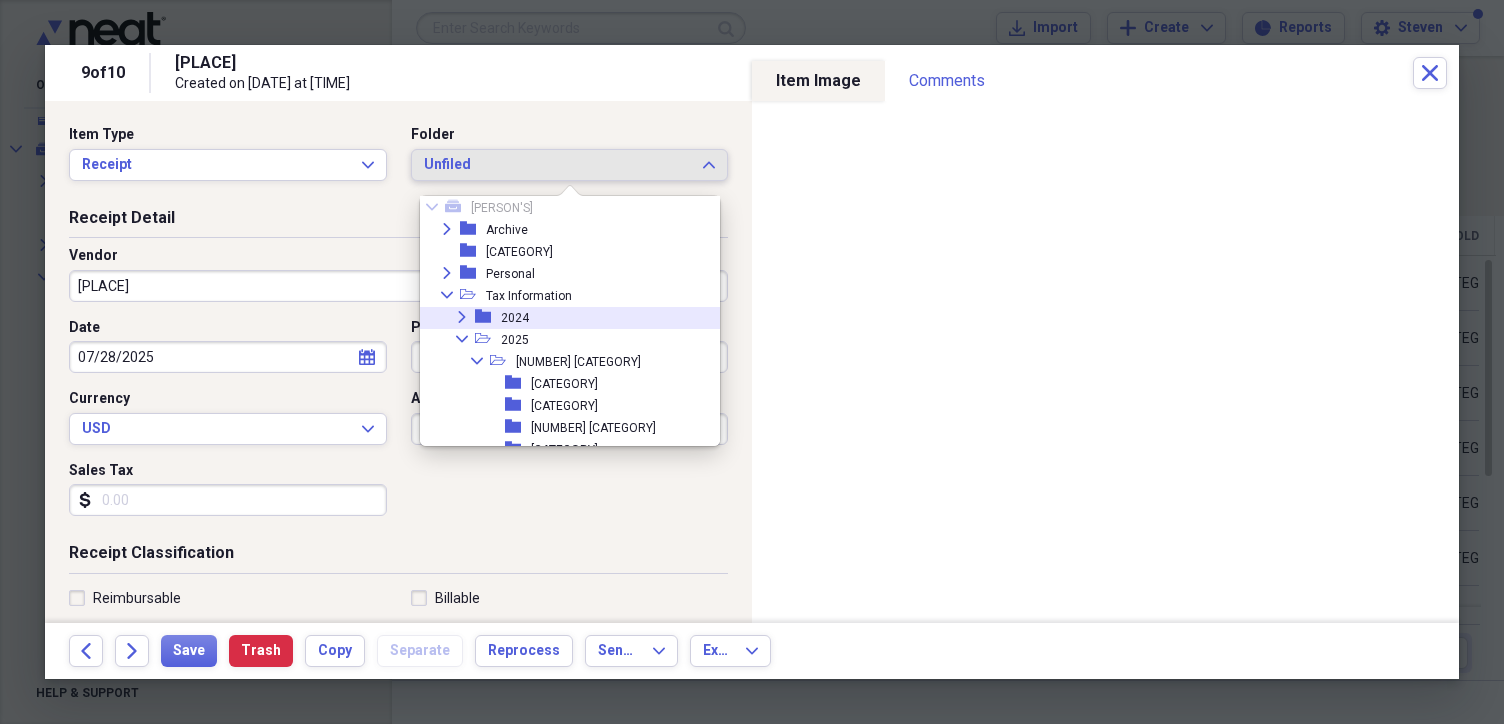scroll, scrollTop: 38, scrollLeft: 0, axis: vertical 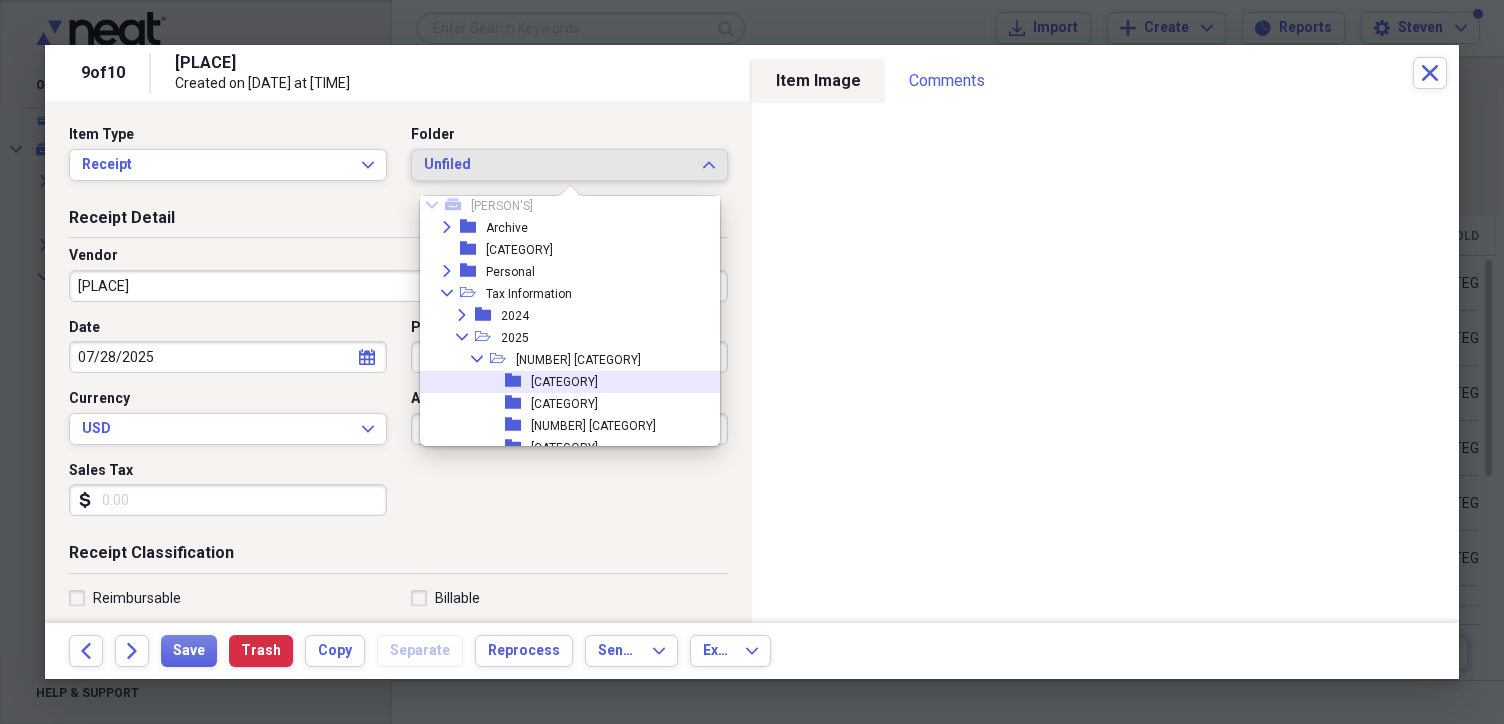 click on "[CATEGORY]" at bounding box center (564, 382) 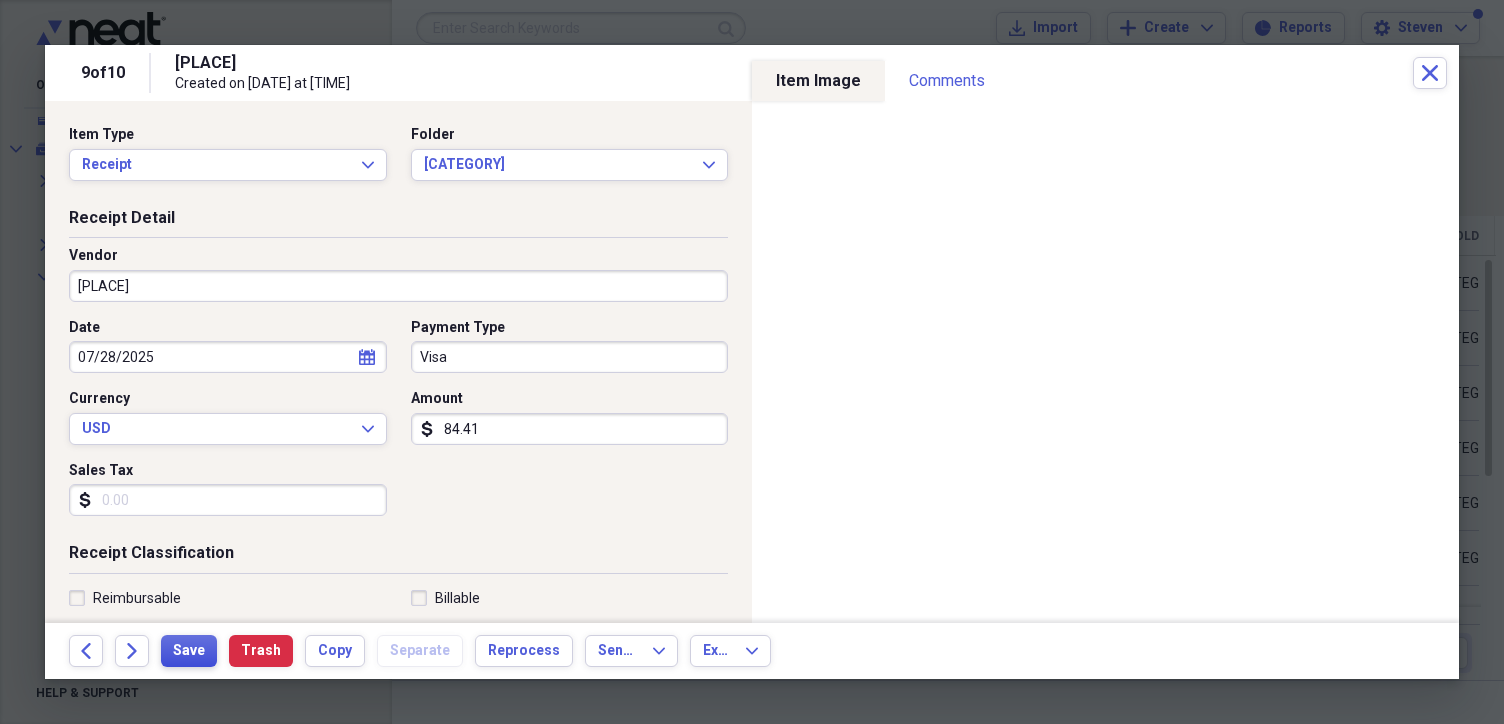 click on "Save" at bounding box center [189, 651] 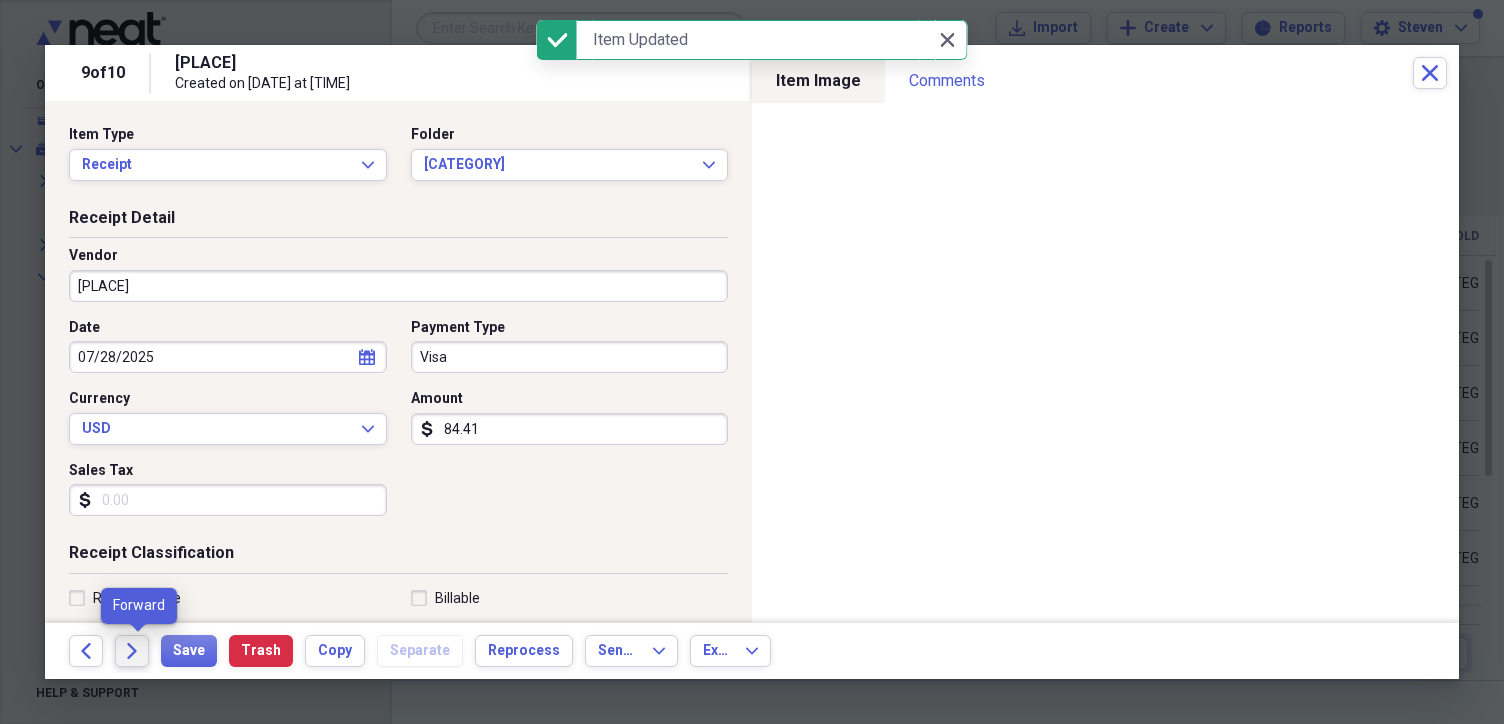 click on "Forward" 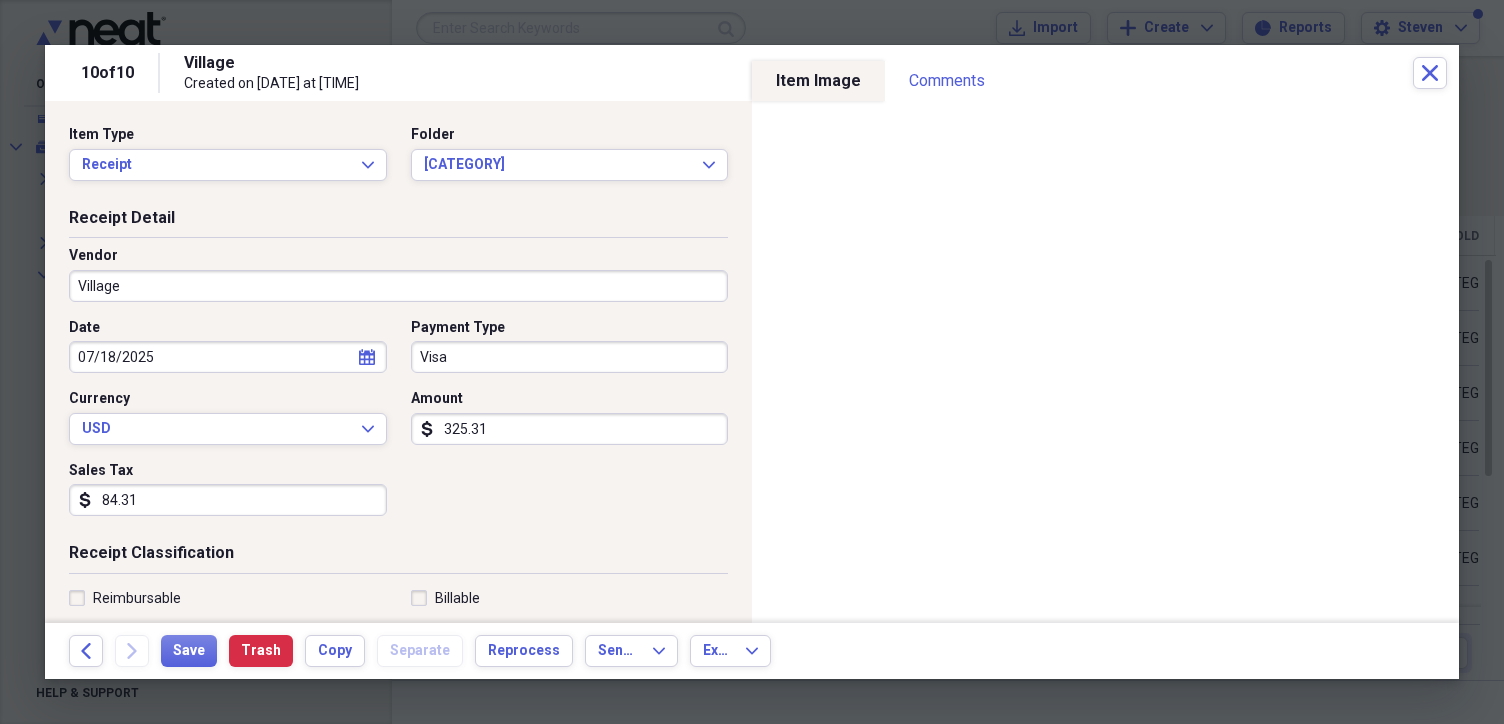 click on "Village" at bounding box center (398, 286) 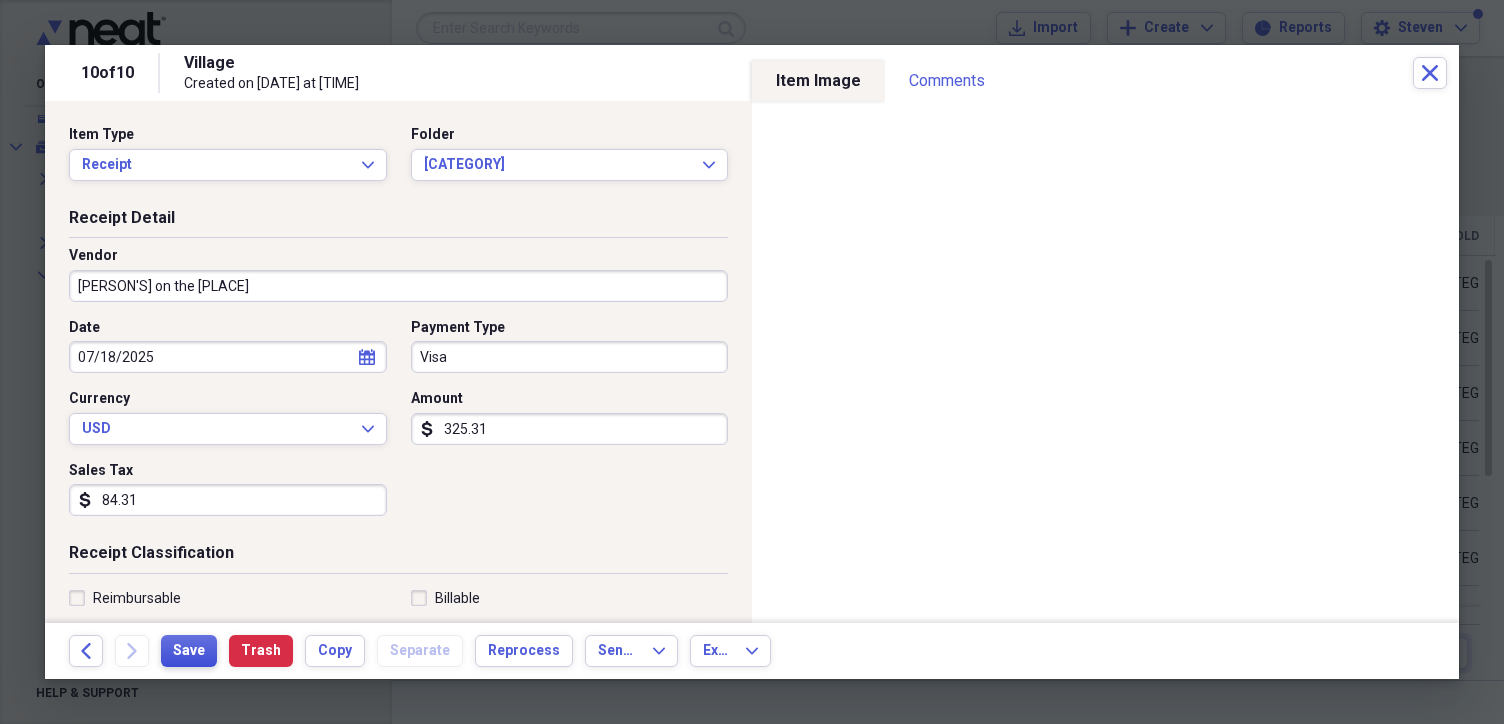 type on "[PERSON'S] on the [PLACE]" 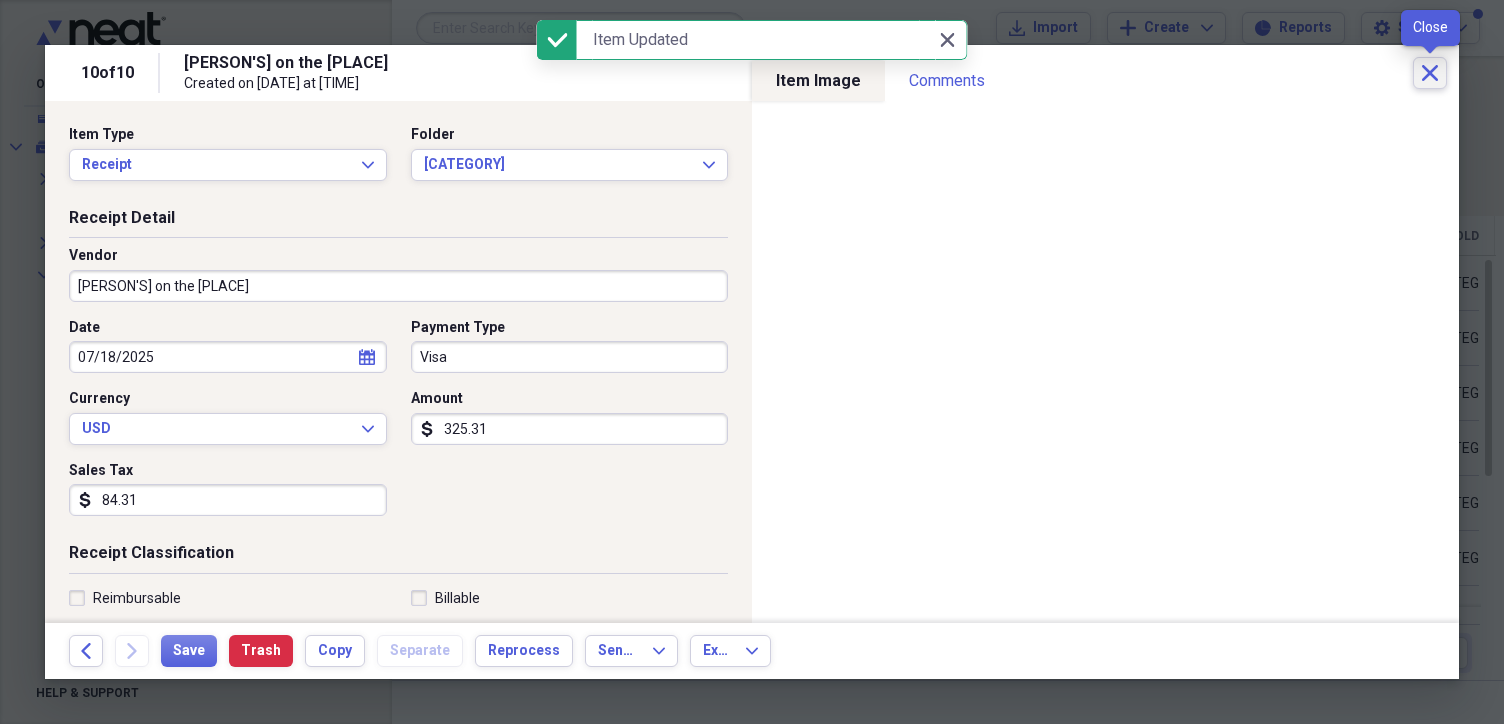 click 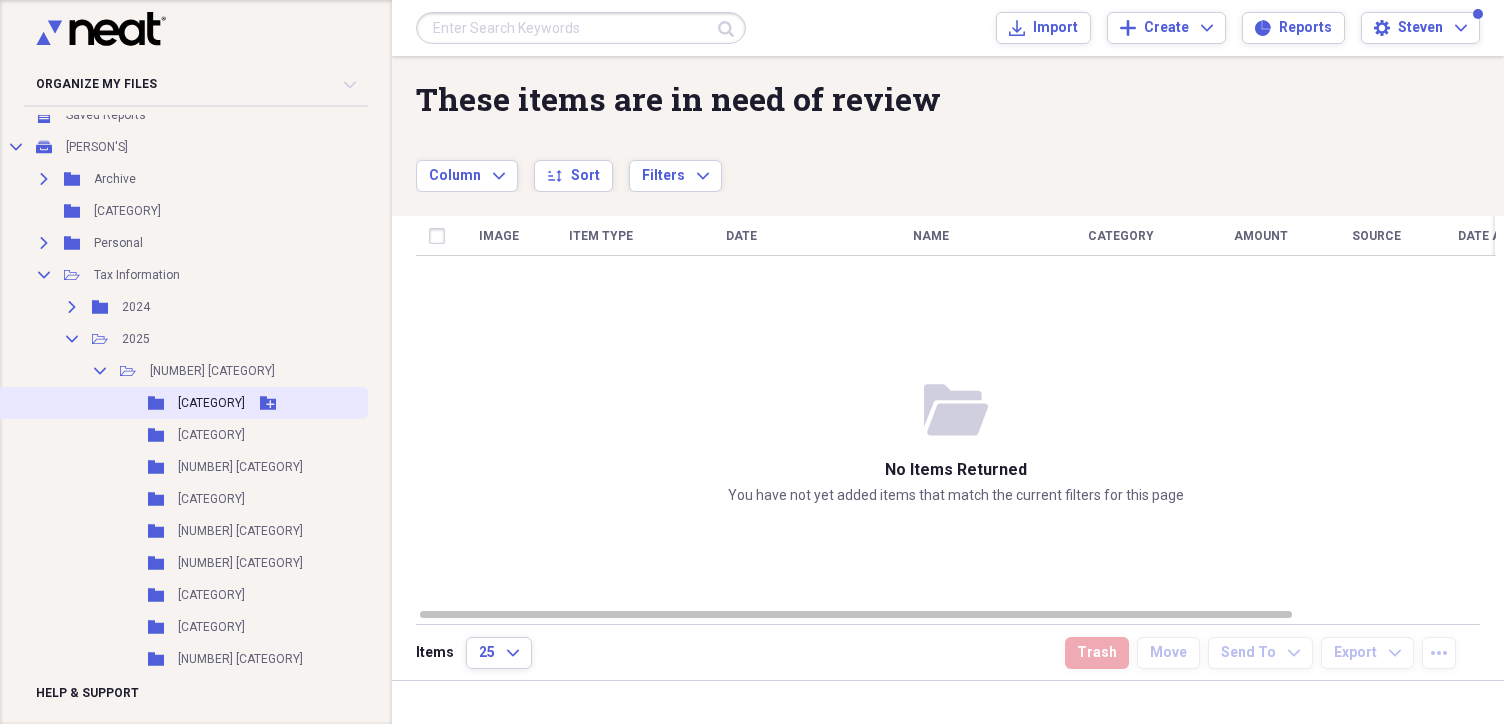click on "Folder [NUMBER] [CATEGORY]" at bounding box center (182, 403) 